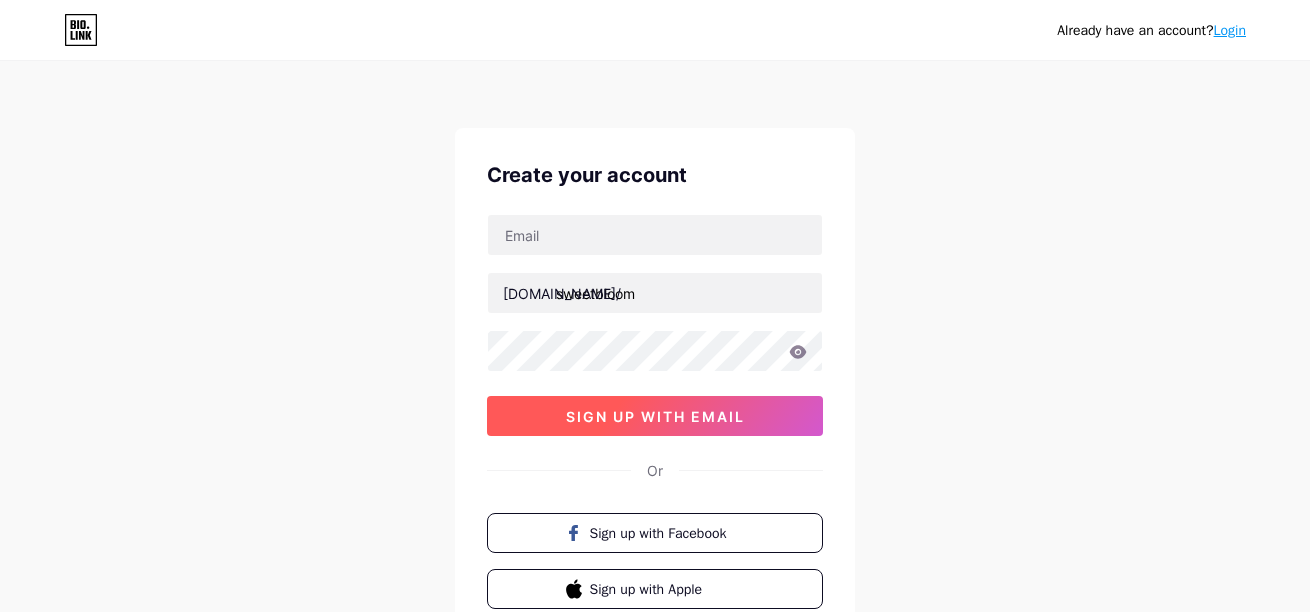 scroll, scrollTop: 37, scrollLeft: 0, axis: vertical 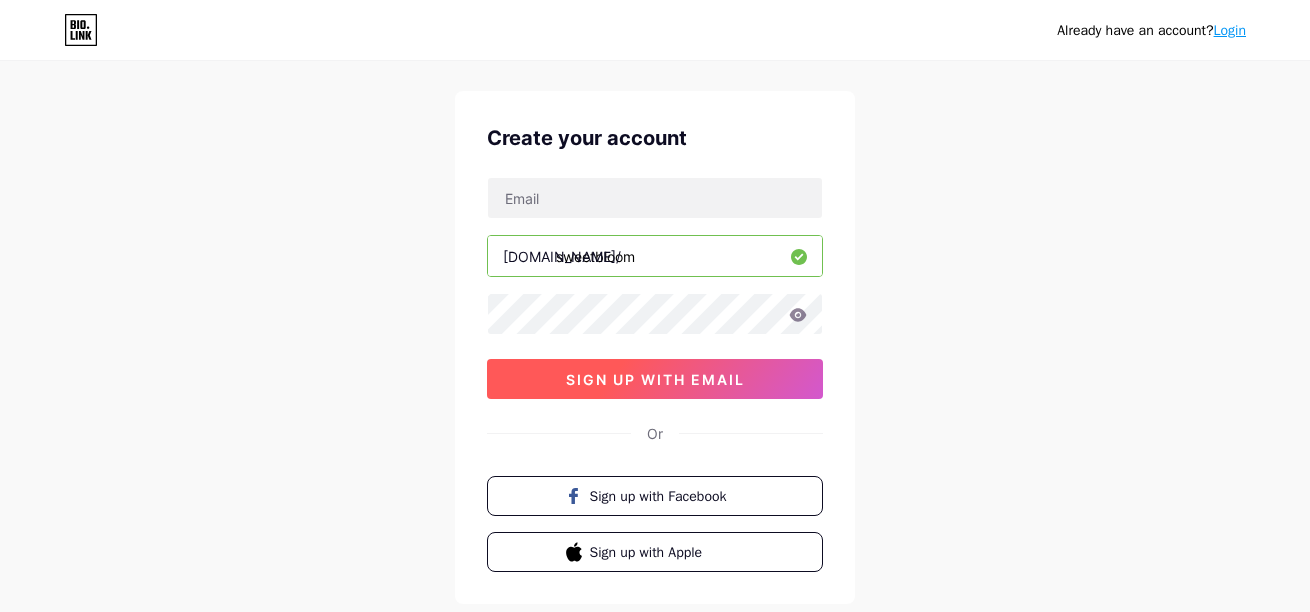 click on "sign up with email" at bounding box center (655, 379) 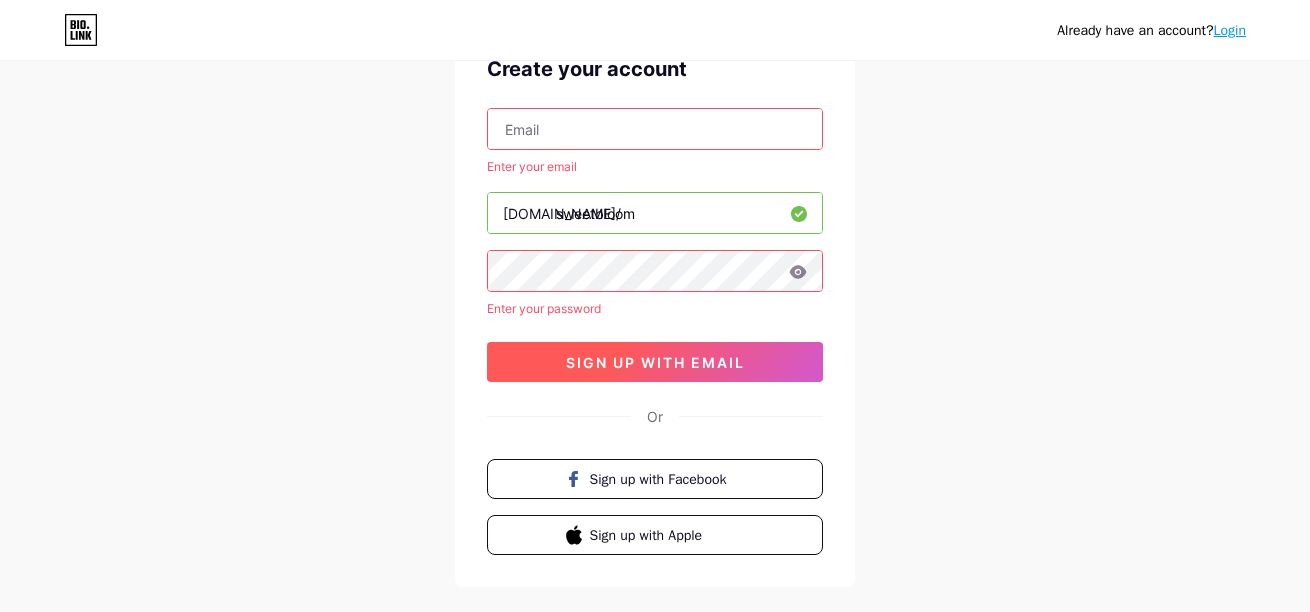 scroll, scrollTop: 37, scrollLeft: 0, axis: vertical 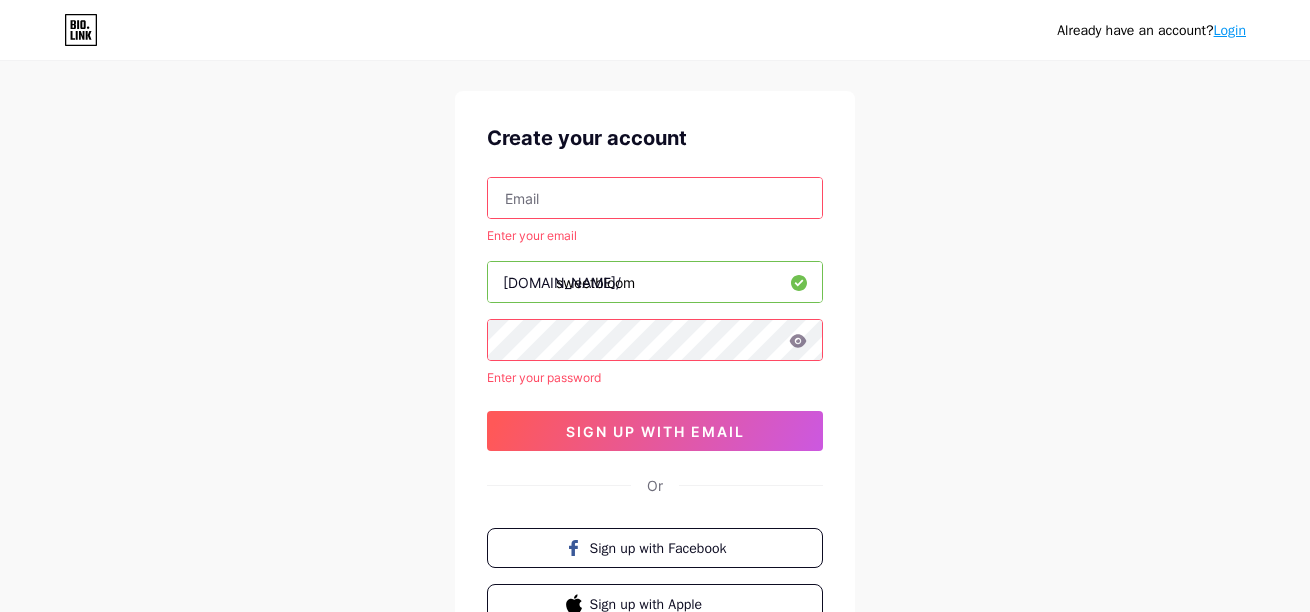 click at bounding box center (655, 198) 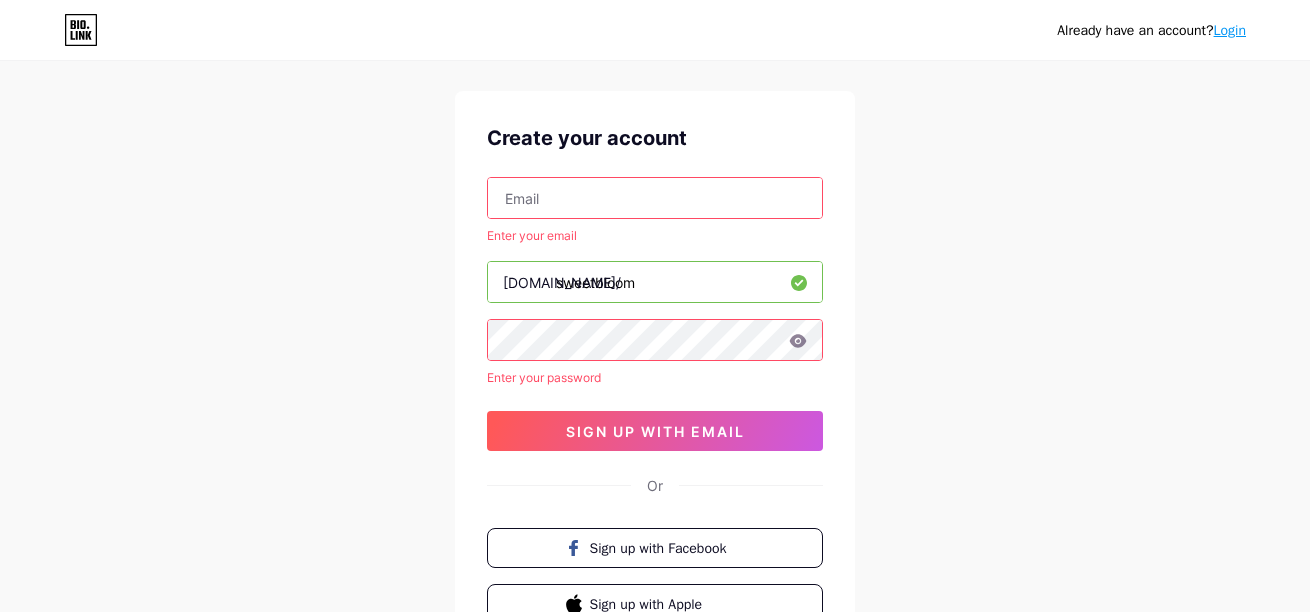 type on "julio.rosero@ucuenca.edu.ec" 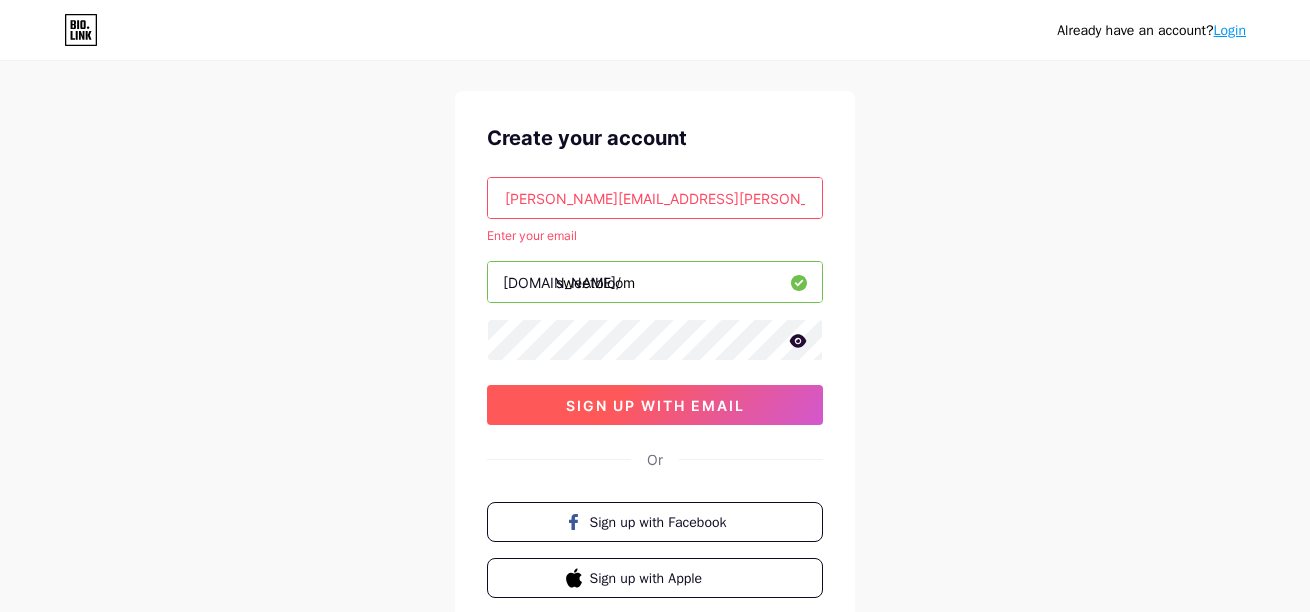 click on "sign up with email" at bounding box center [655, 405] 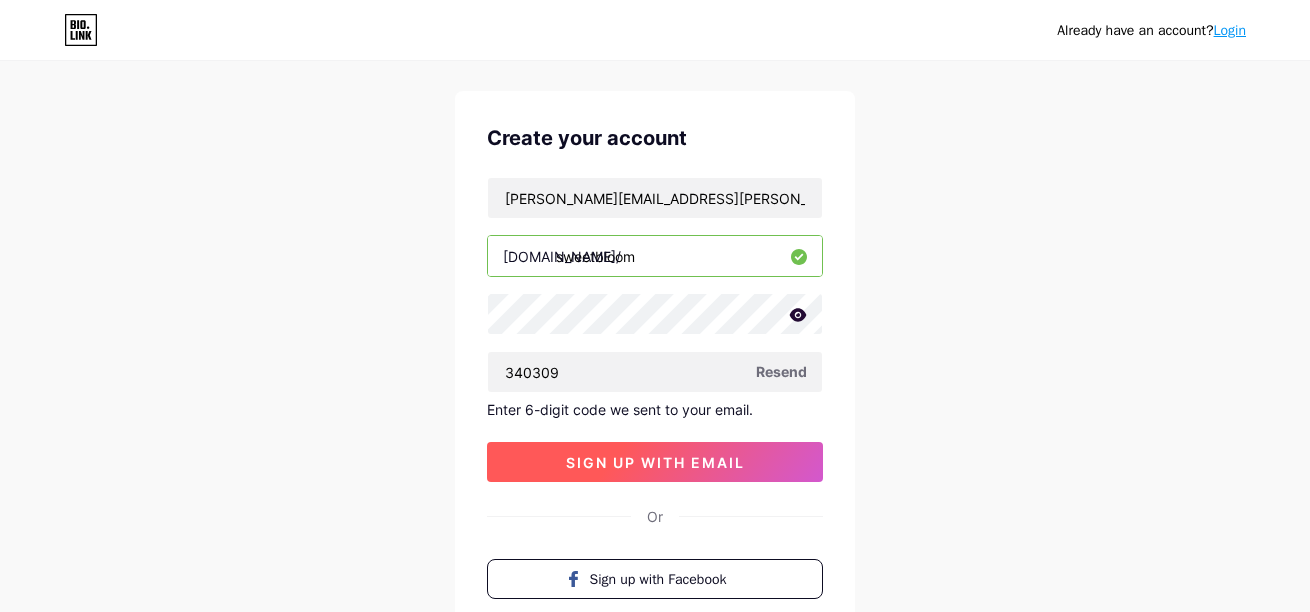 type on "340309" 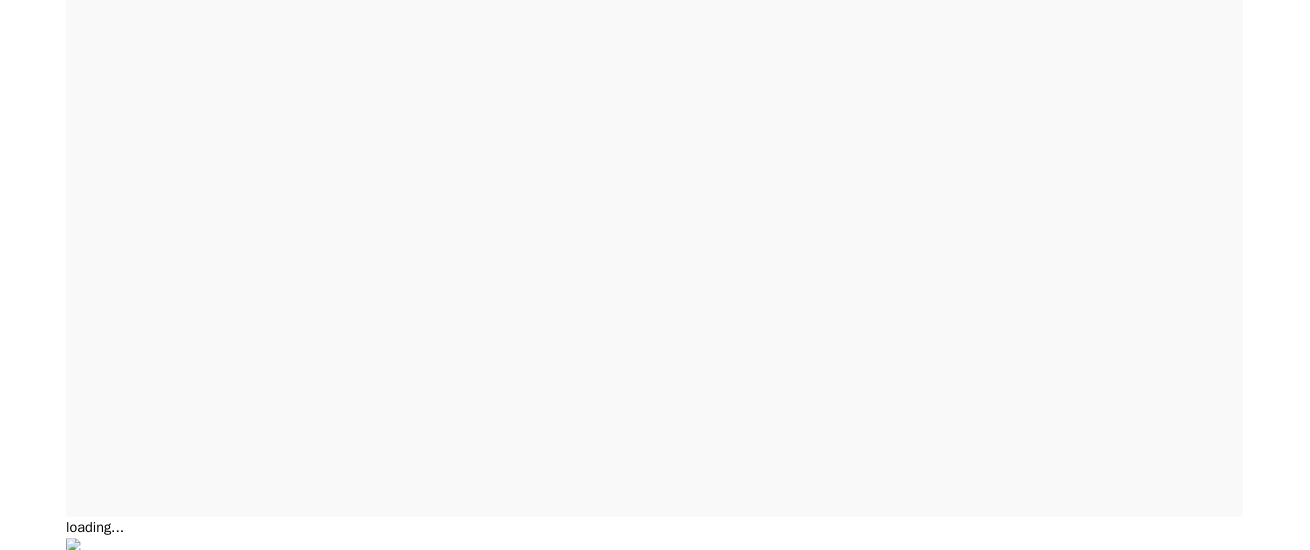 scroll, scrollTop: 0, scrollLeft: 0, axis: both 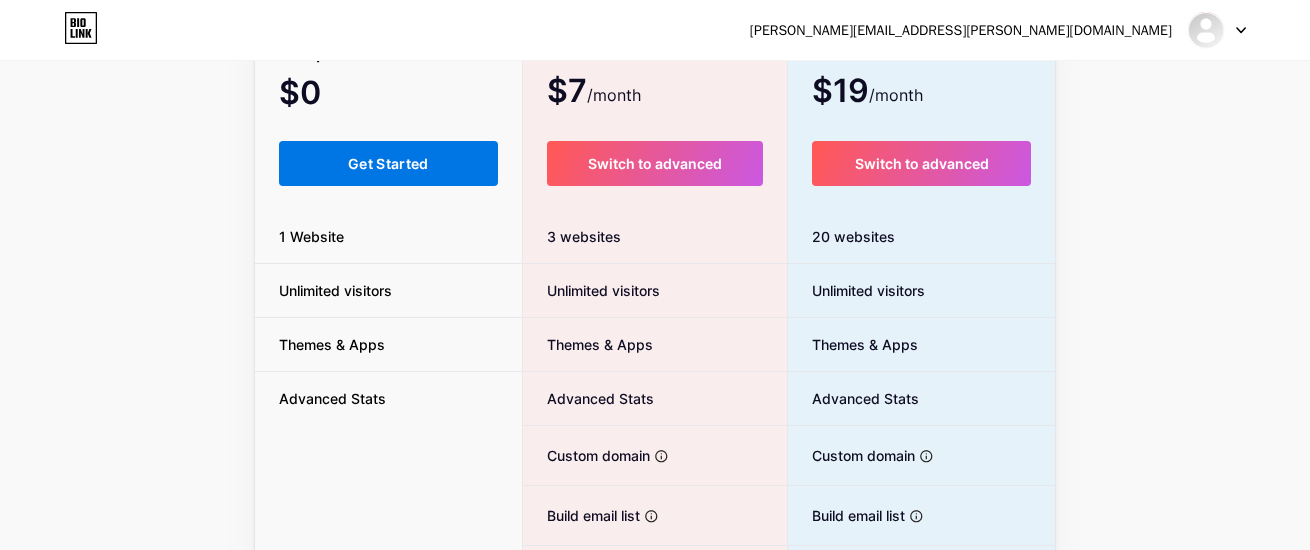 click on "Get Started" at bounding box center [388, 163] 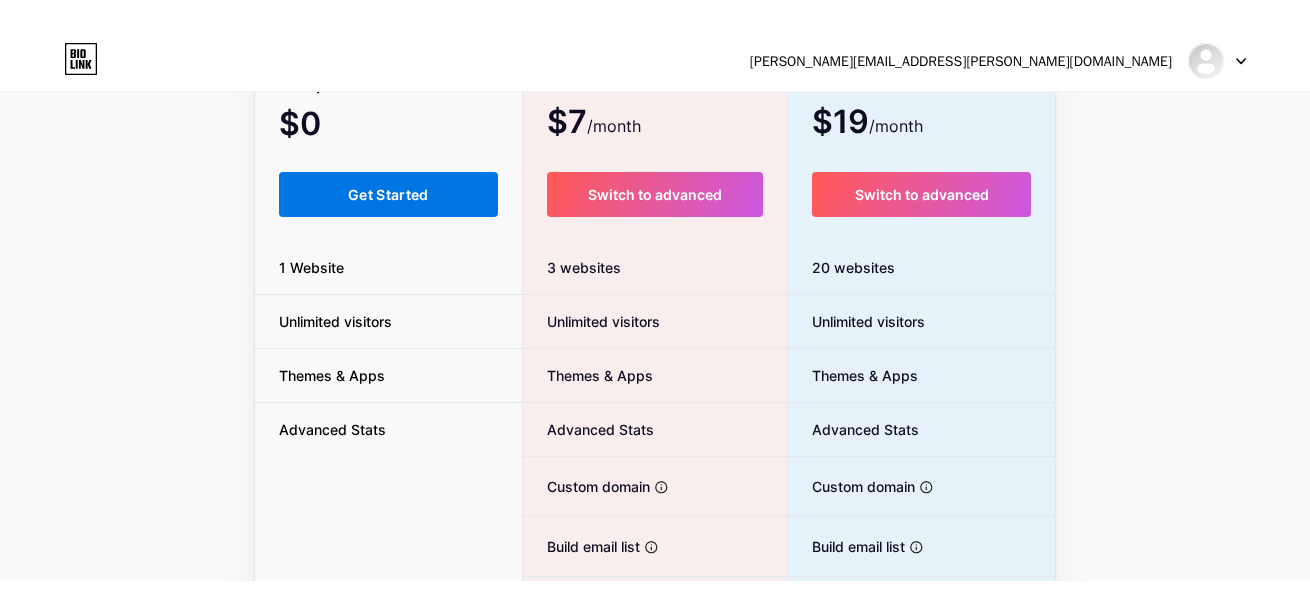 scroll, scrollTop: 0, scrollLeft: 0, axis: both 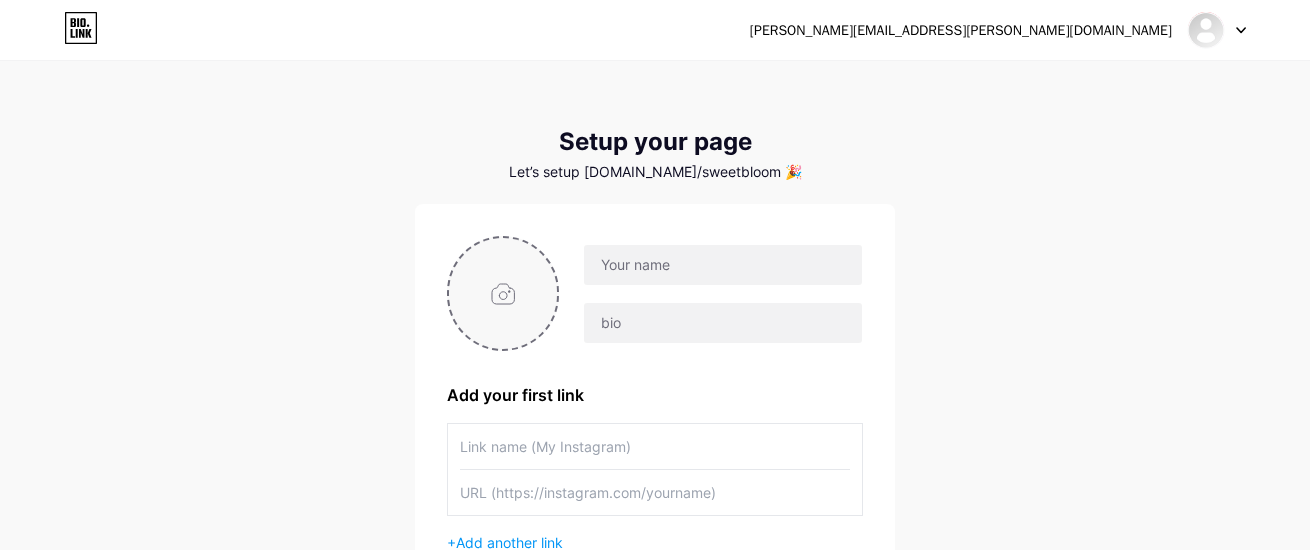 click at bounding box center (503, 293) 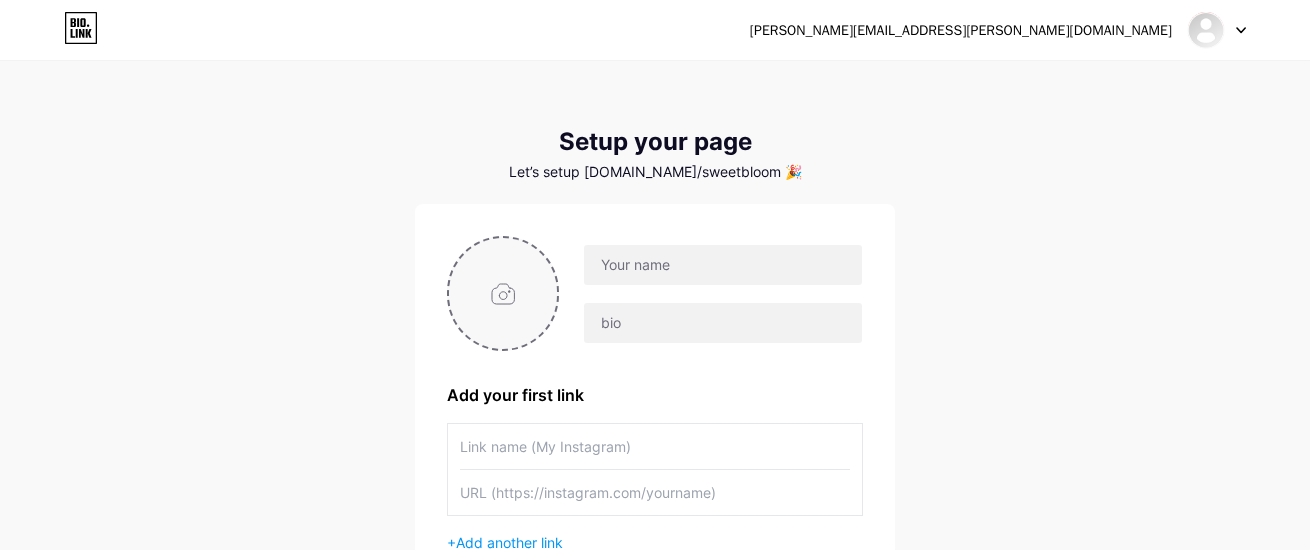 type on "C:\fakepath\WhatsApp Image 2025-07-10 at 8.50.15 PM.jpeg" 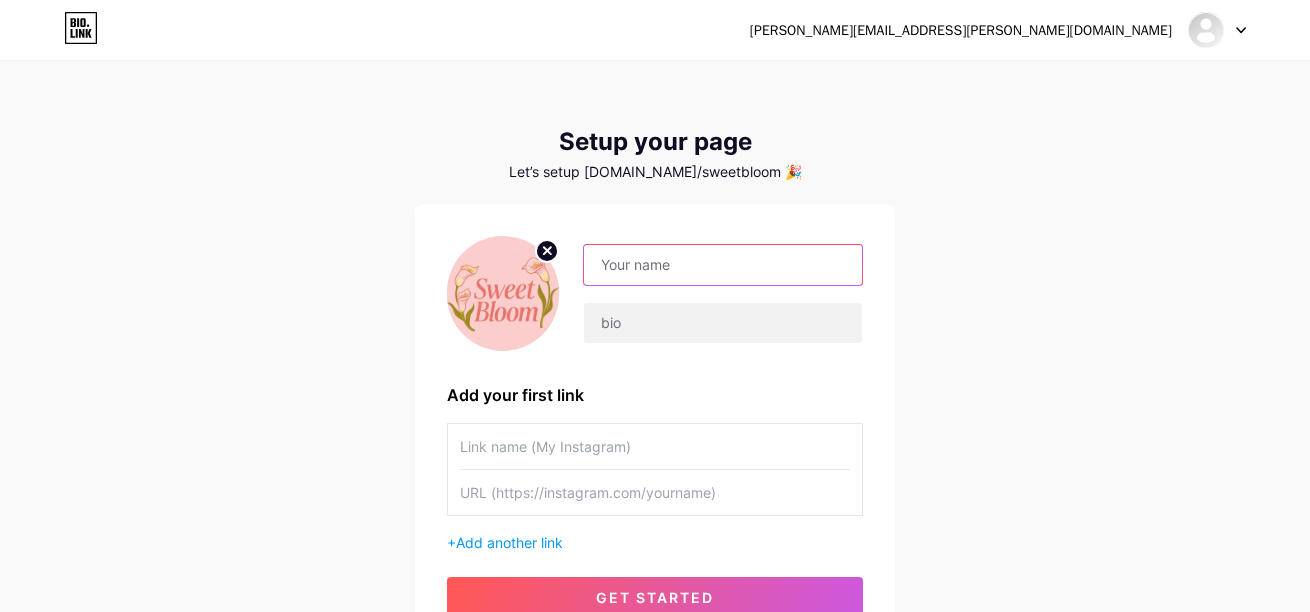 click at bounding box center [723, 265] 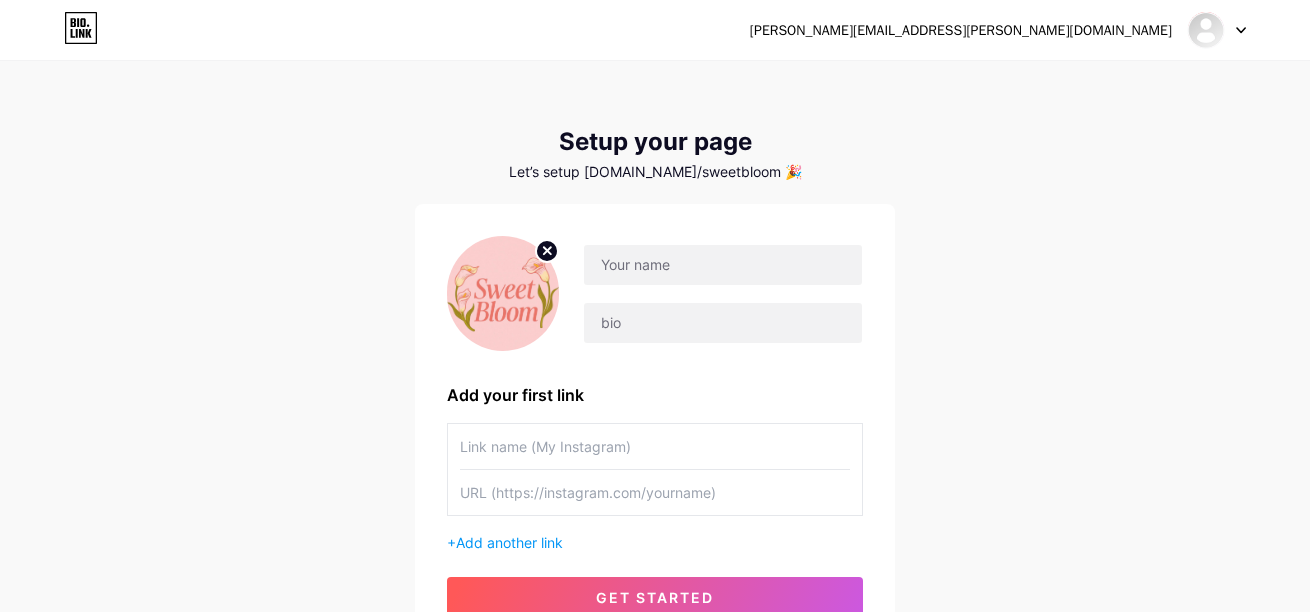 click on "julio.rosero@ucuenca.edu.ec           Dashboard     Logout   Setup your page   Let’s setup bio.link/sweetbloom 🎉                       Add your first link
+  Add another link     get started" at bounding box center [655, 356] 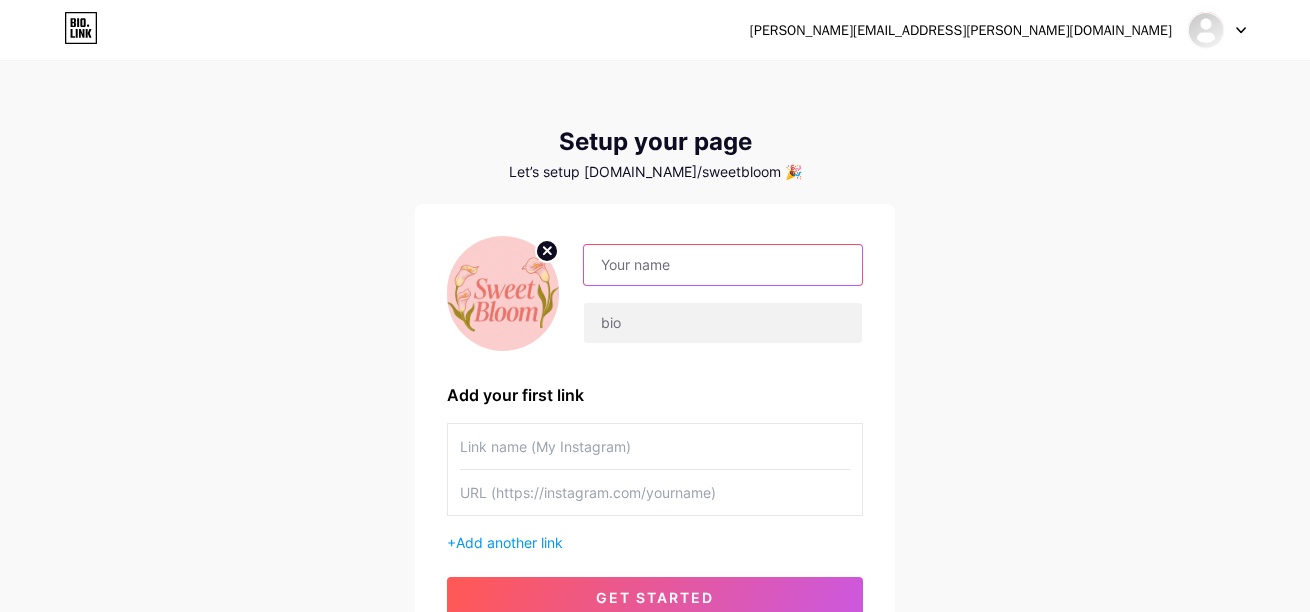 click at bounding box center [723, 265] 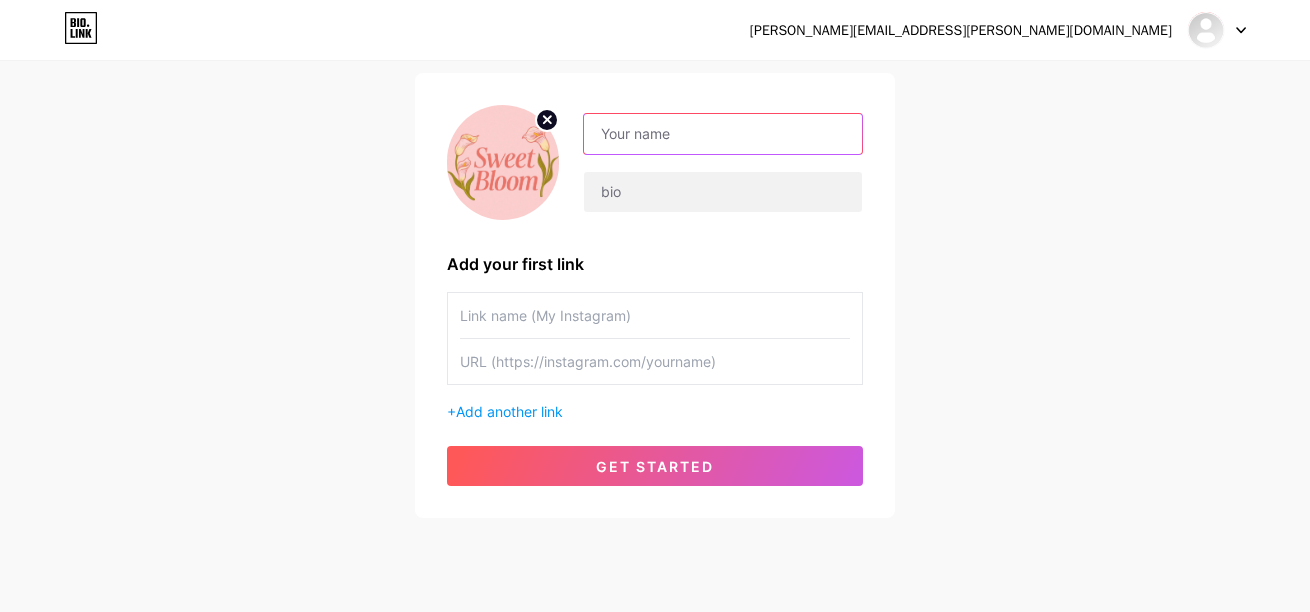 scroll, scrollTop: 132, scrollLeft: 0, axis: vertical 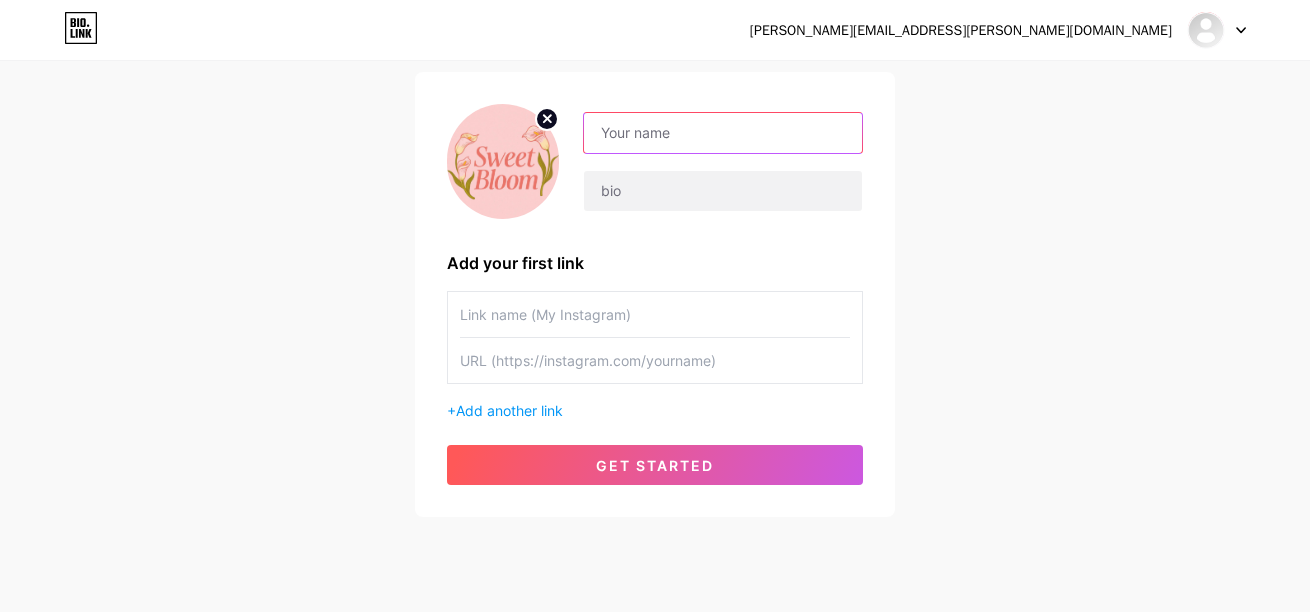 click at bounding box center (723, 133) 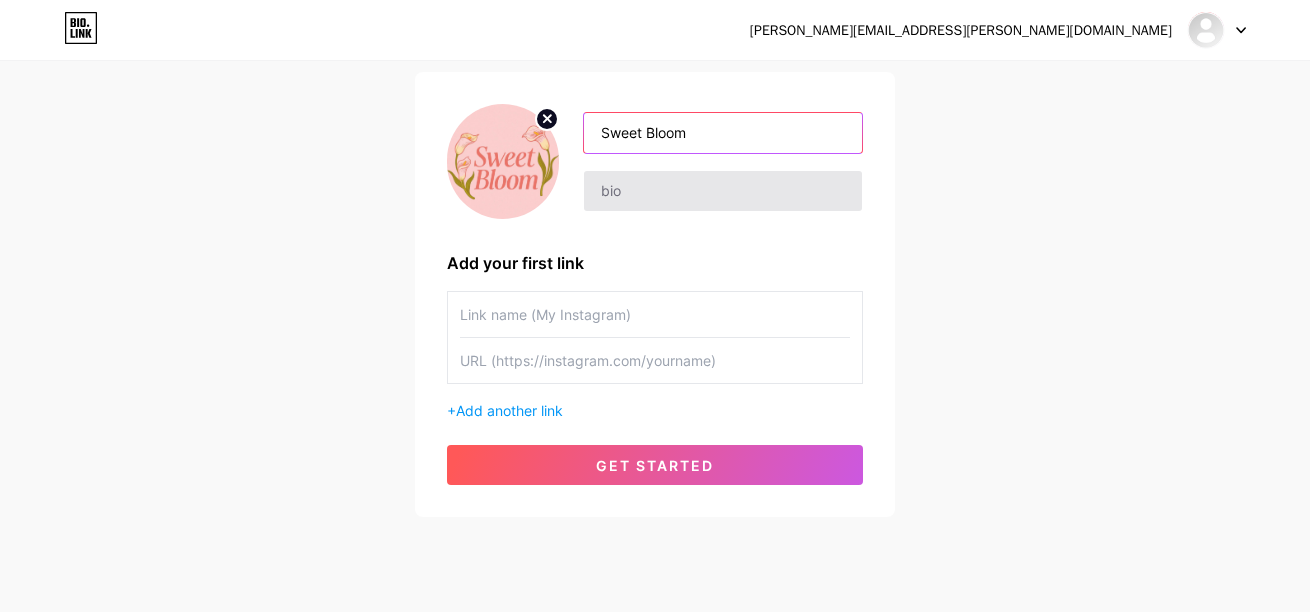 type on "Sweet [PERSON_NAME]" 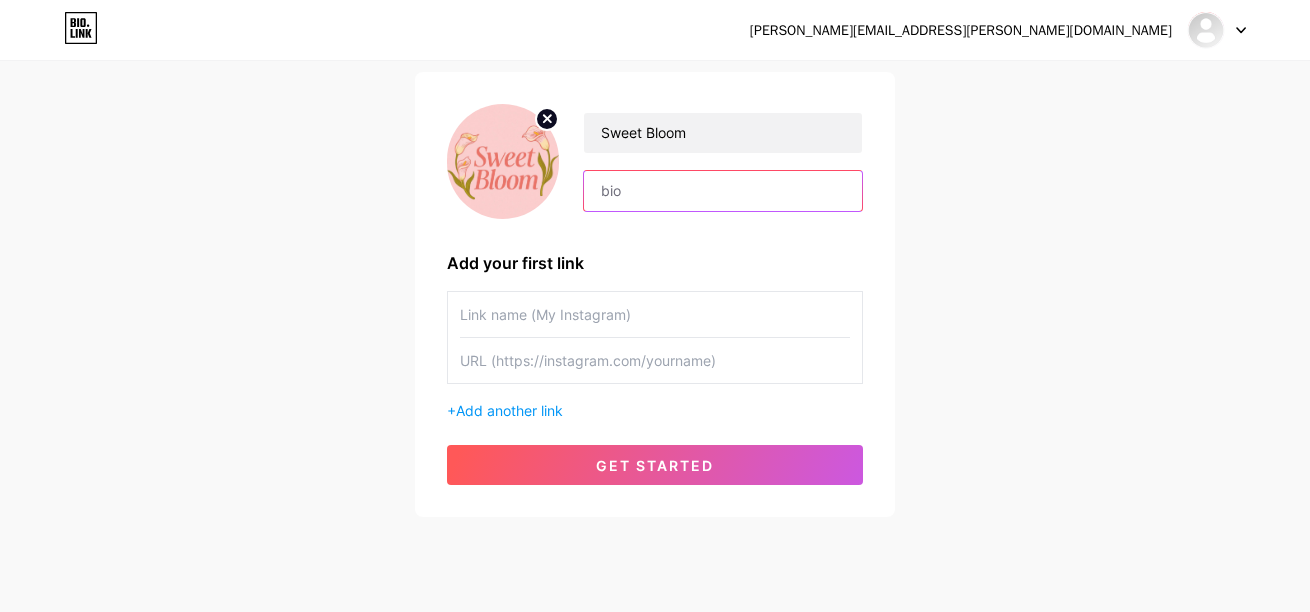 click at bounding box center (723, 191) 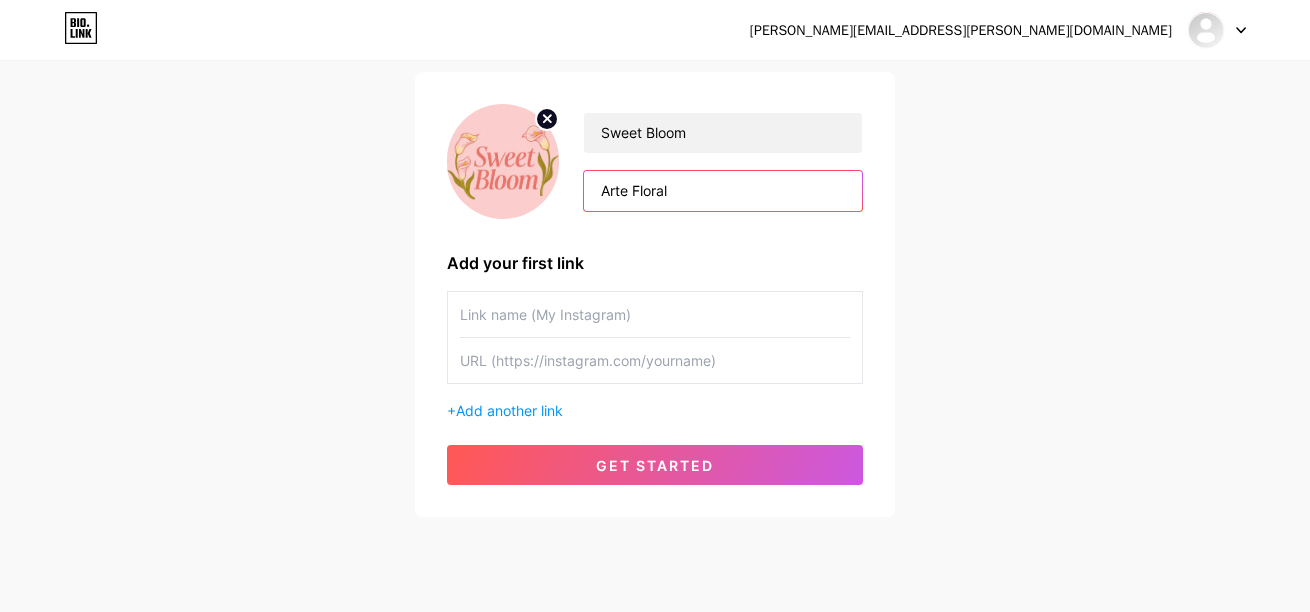 type on "Arte Floral" 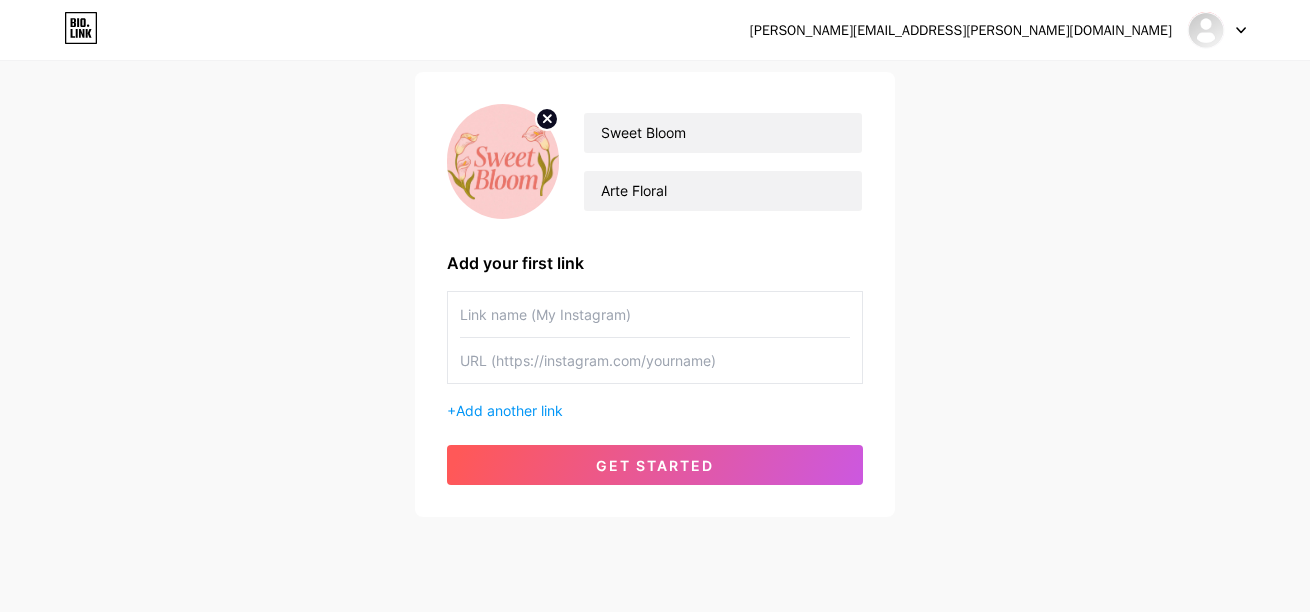click at bounding box center (655, 314) 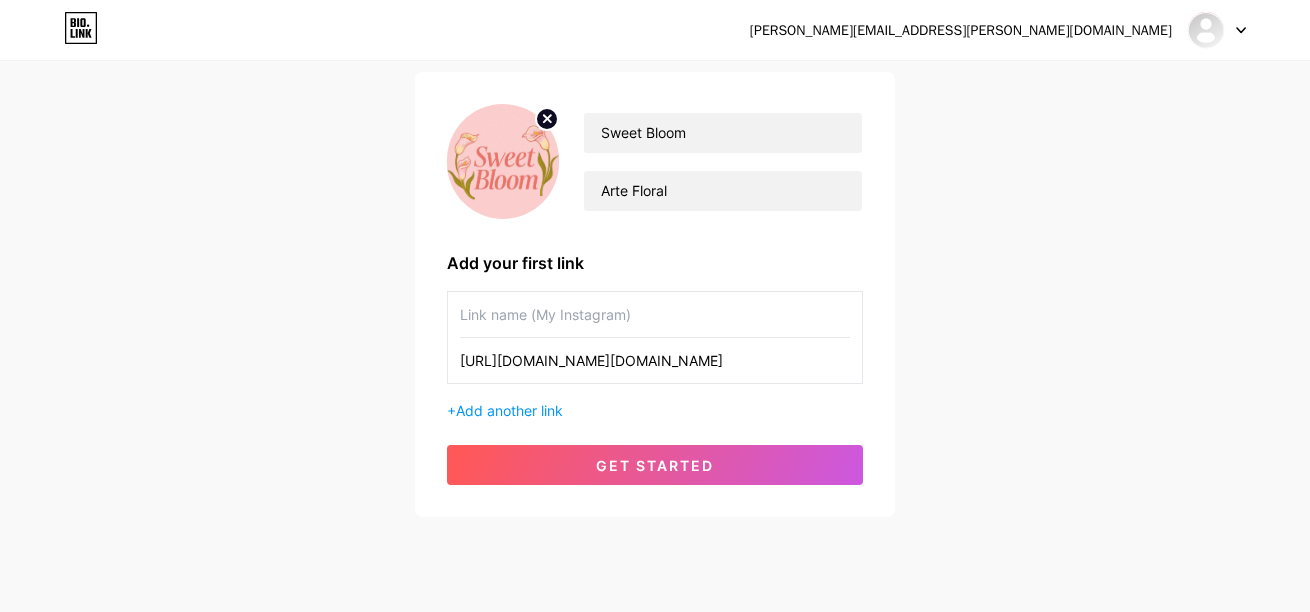 type on "https://www.instagram.com/sweet.bloomecu/#" 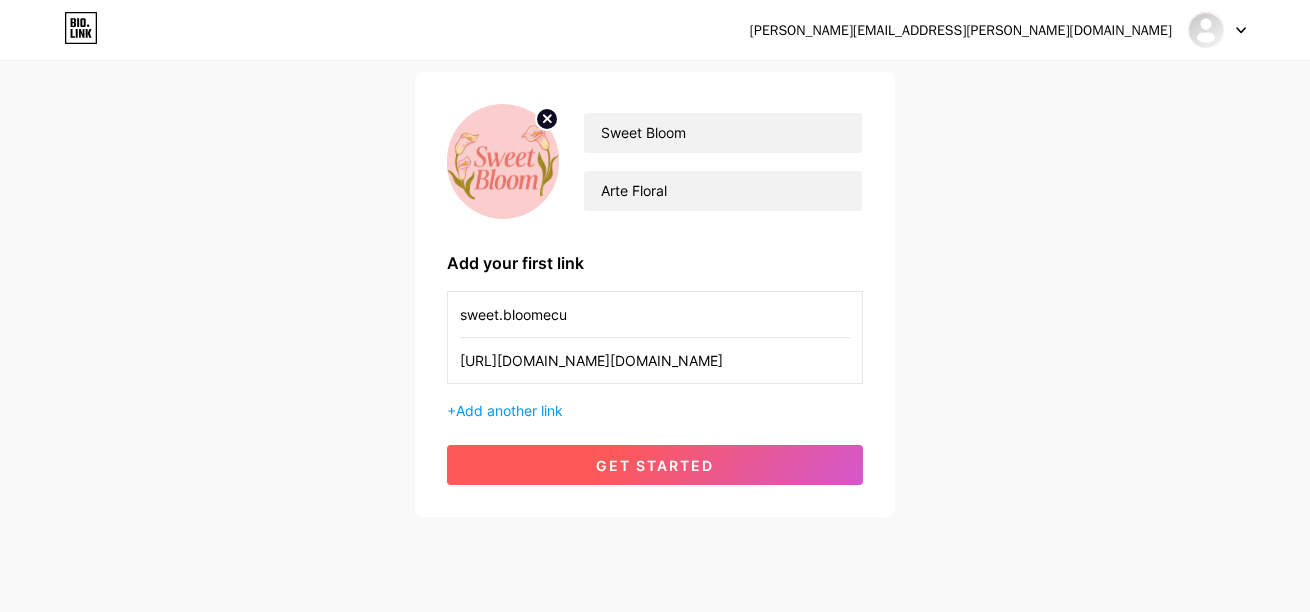 type on "sweet.bloomecu" 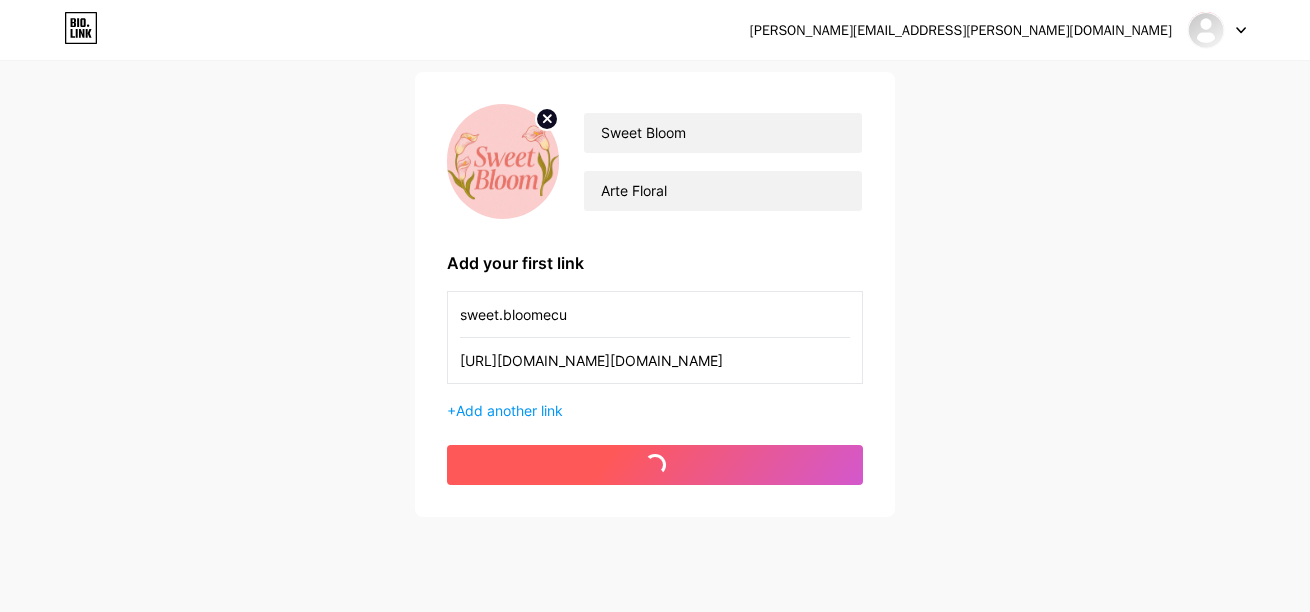 scroll, scrollTop: 0, scrollLeft: 0, axis: both 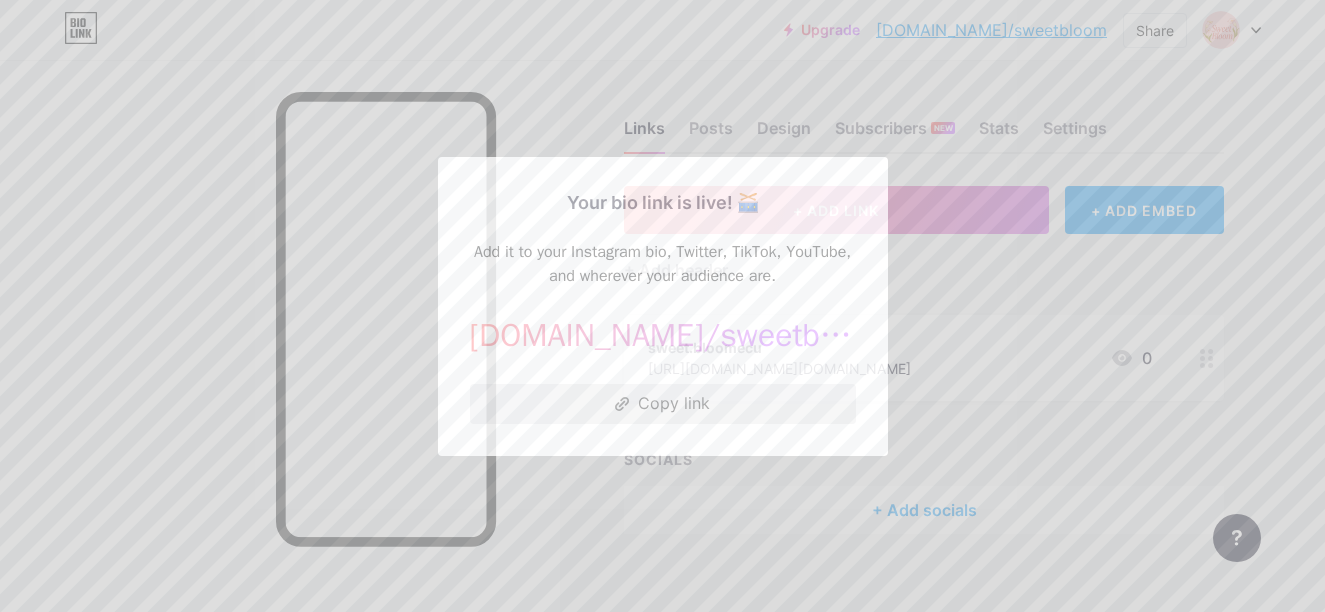 click on "Copy link" at bounding box center [663, 404] 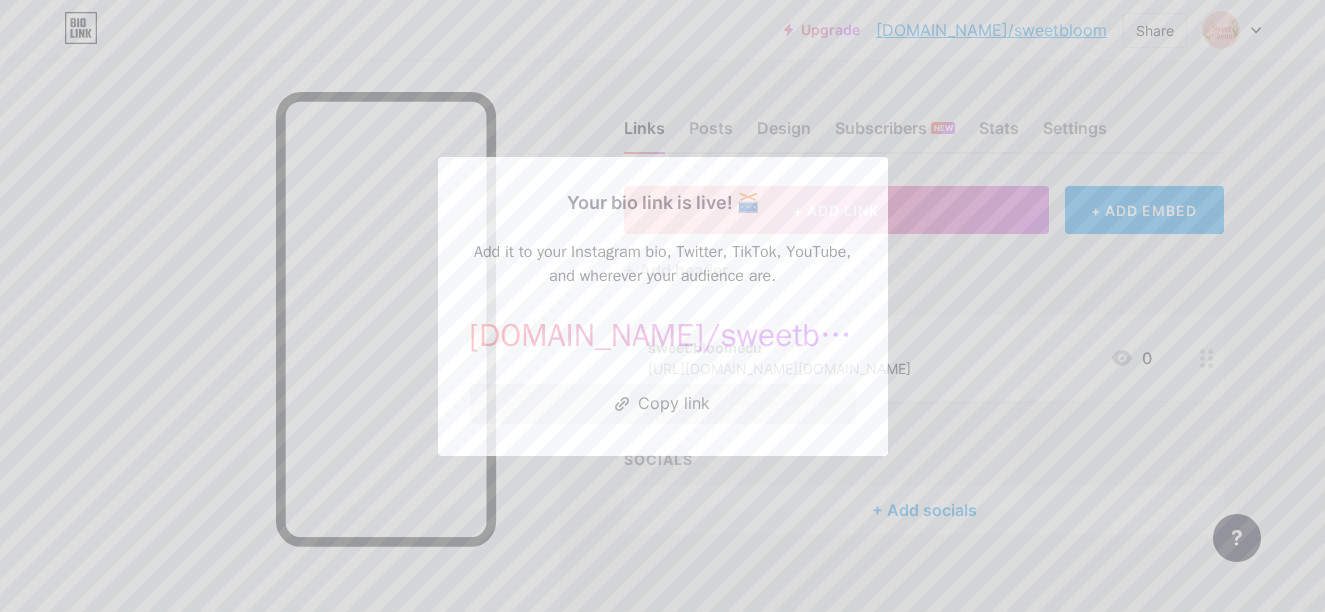 click at bounding box center (662, 306) 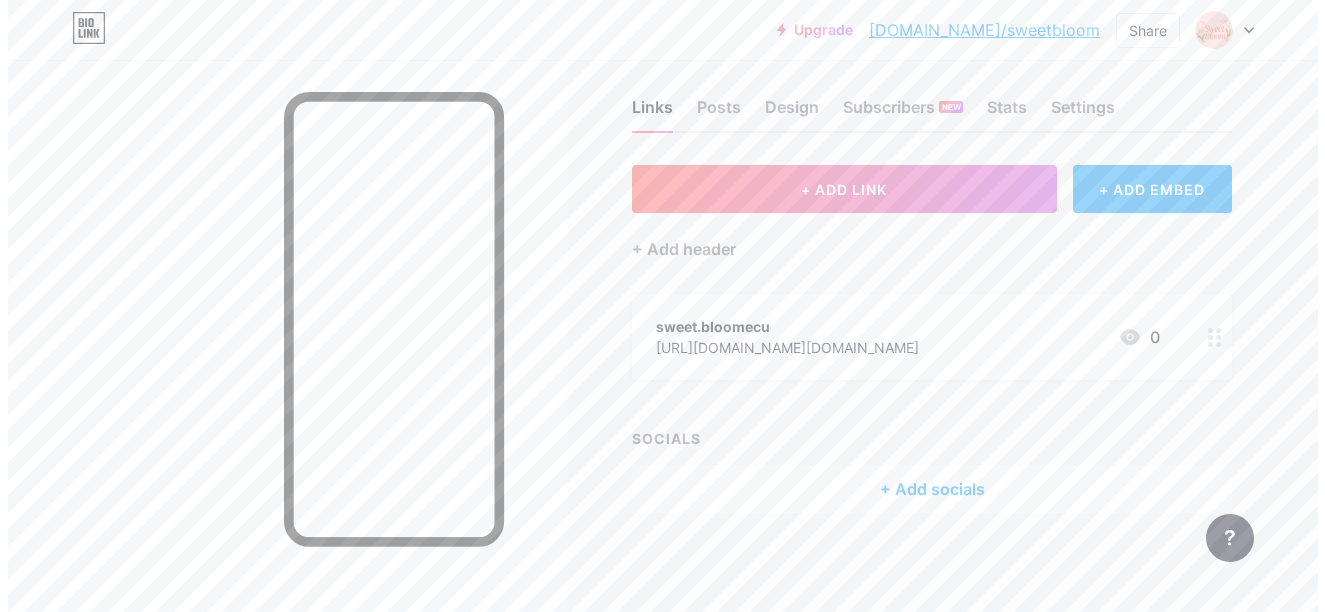 scroll, scrollTop: 0, scrollLeft: 0, axis: both 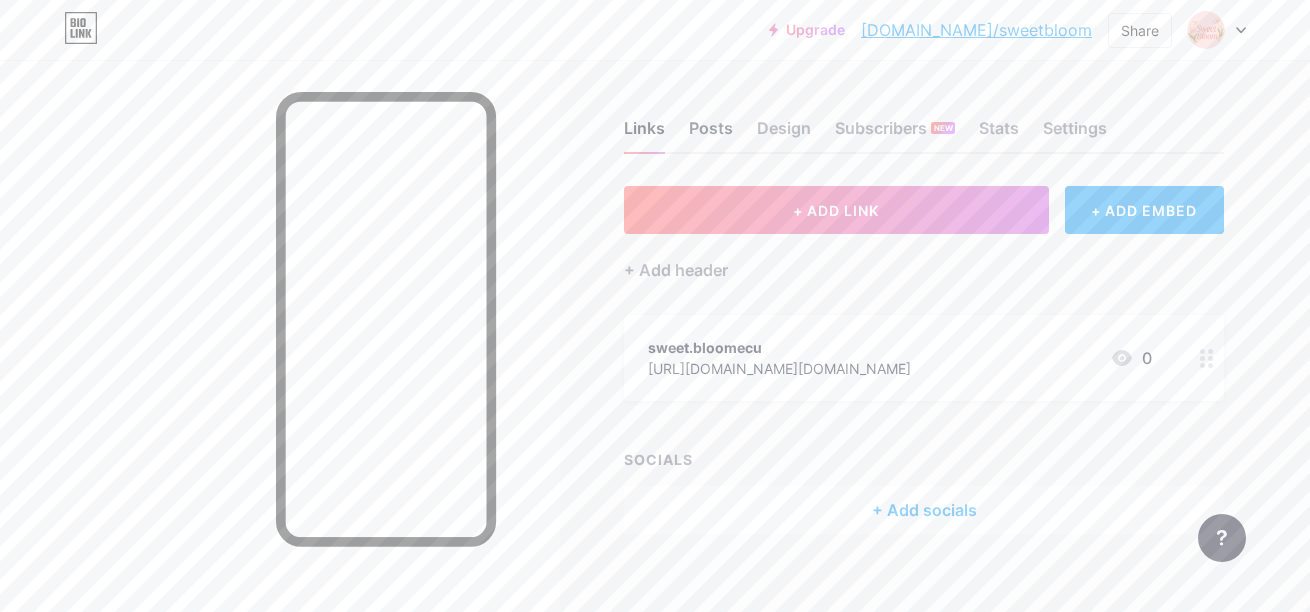 click on "Posts" at bounding box center (711, 134) 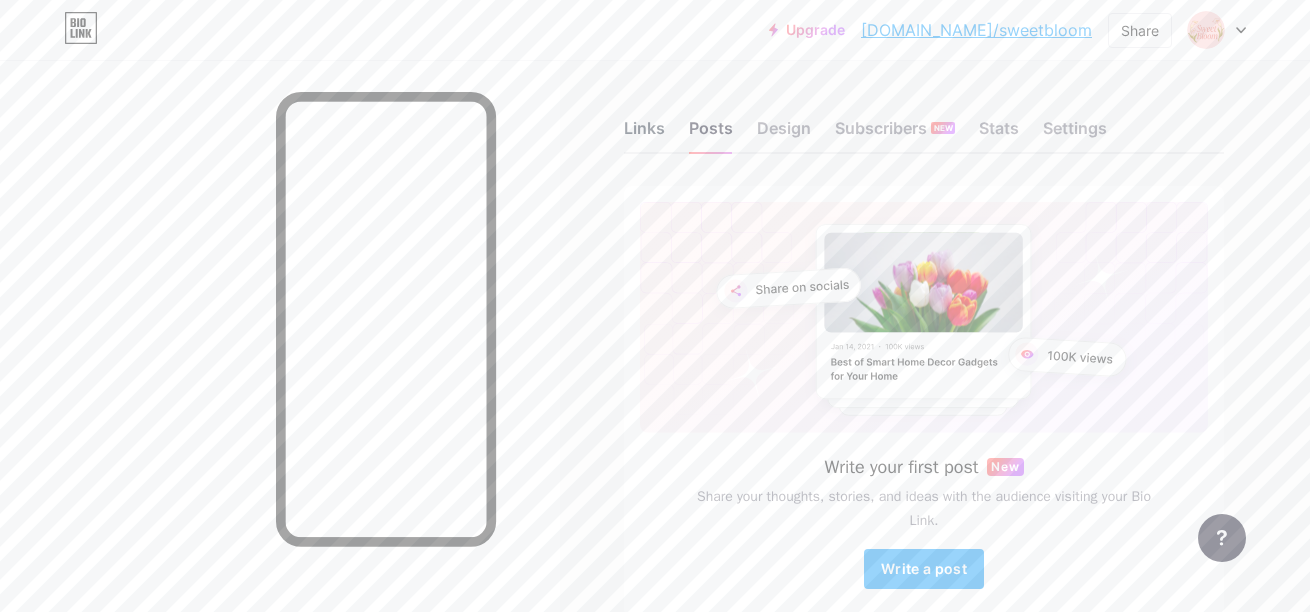 click on "Links" at bounding box center (644, 134) 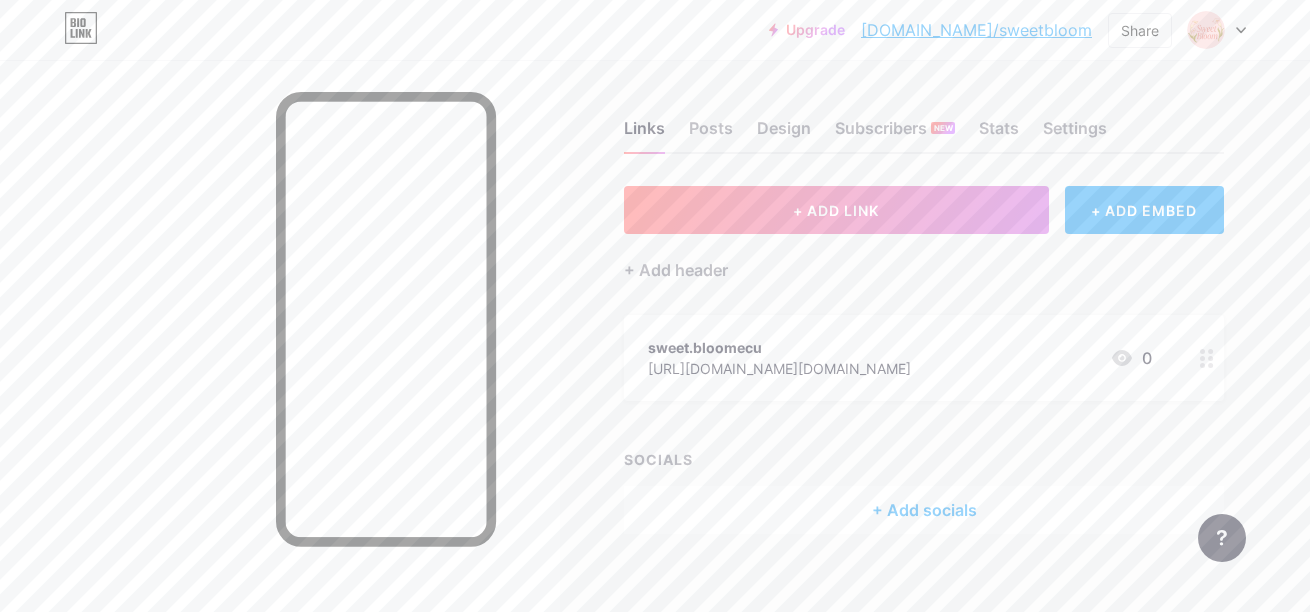 click on "sweet.bloomecu" at bounding box center [779, 347] 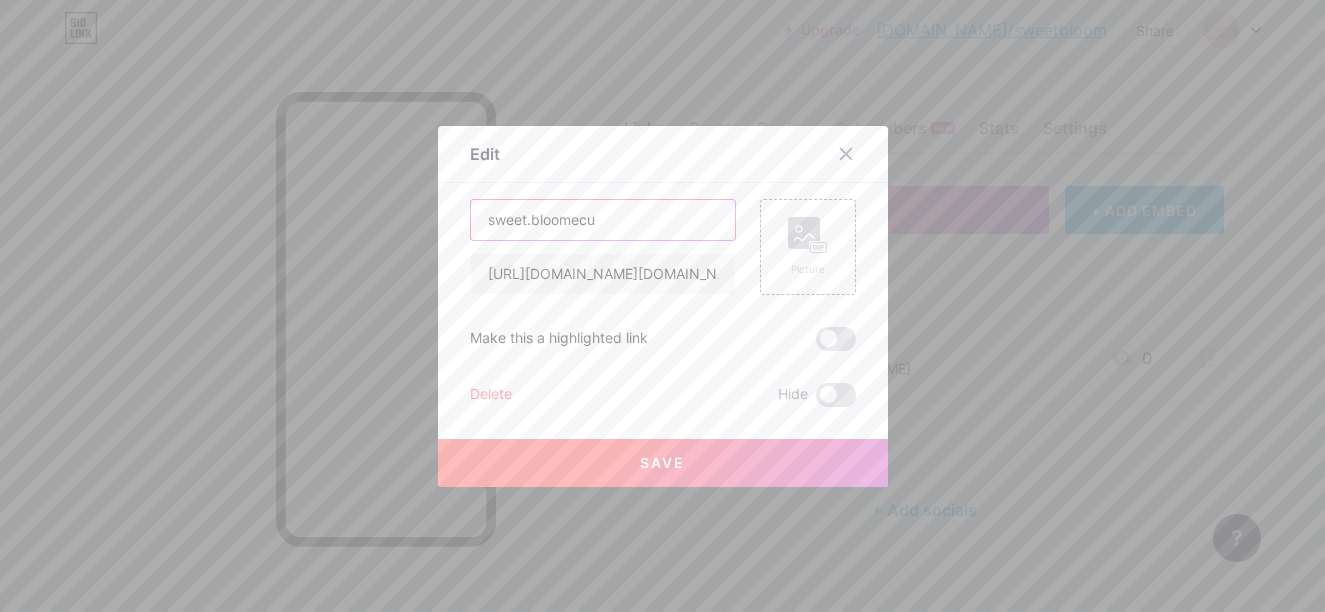 click on "sweet.bloomecu" at bounding box center [603, 220] 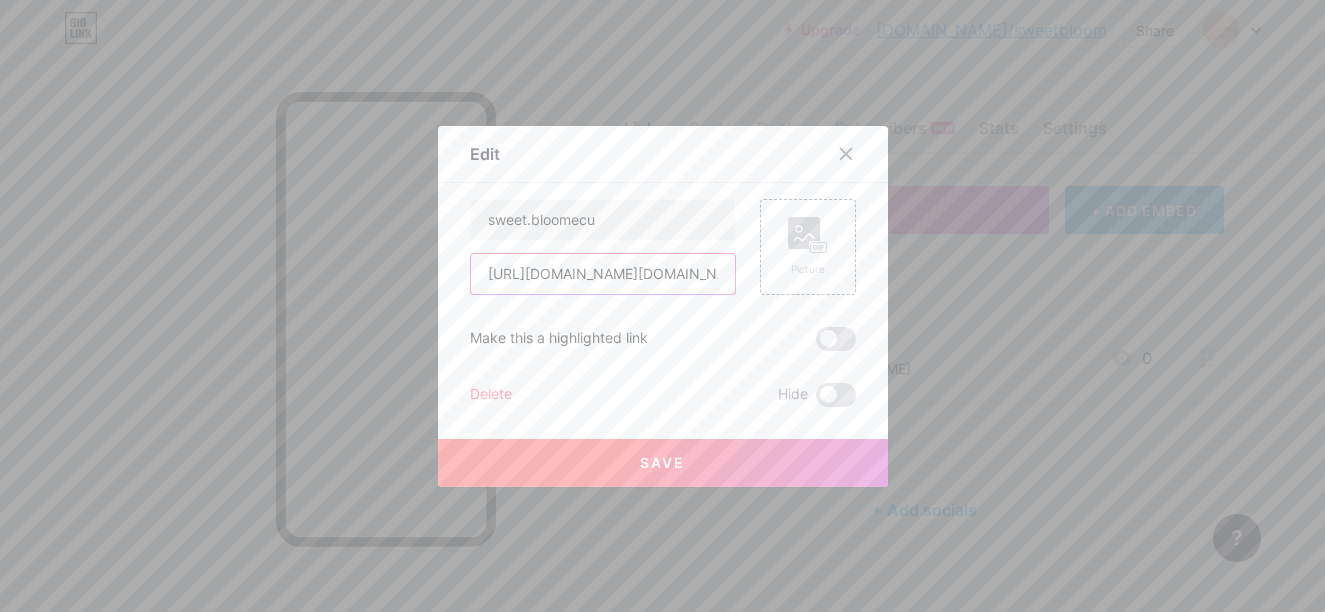 click on "https://www.instagram.com/sweet.bloomecu/#" at bounding box center (603, 274) 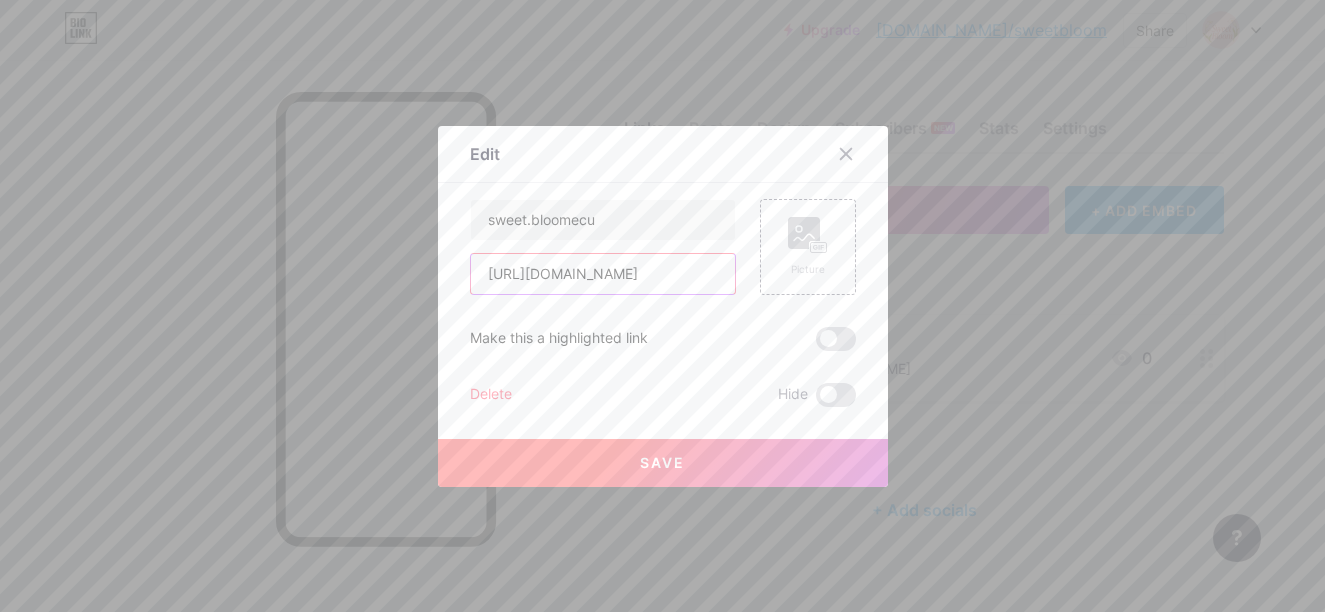 scroll, scrollTop: 0, scrollLeft: 993, axis: horizontal 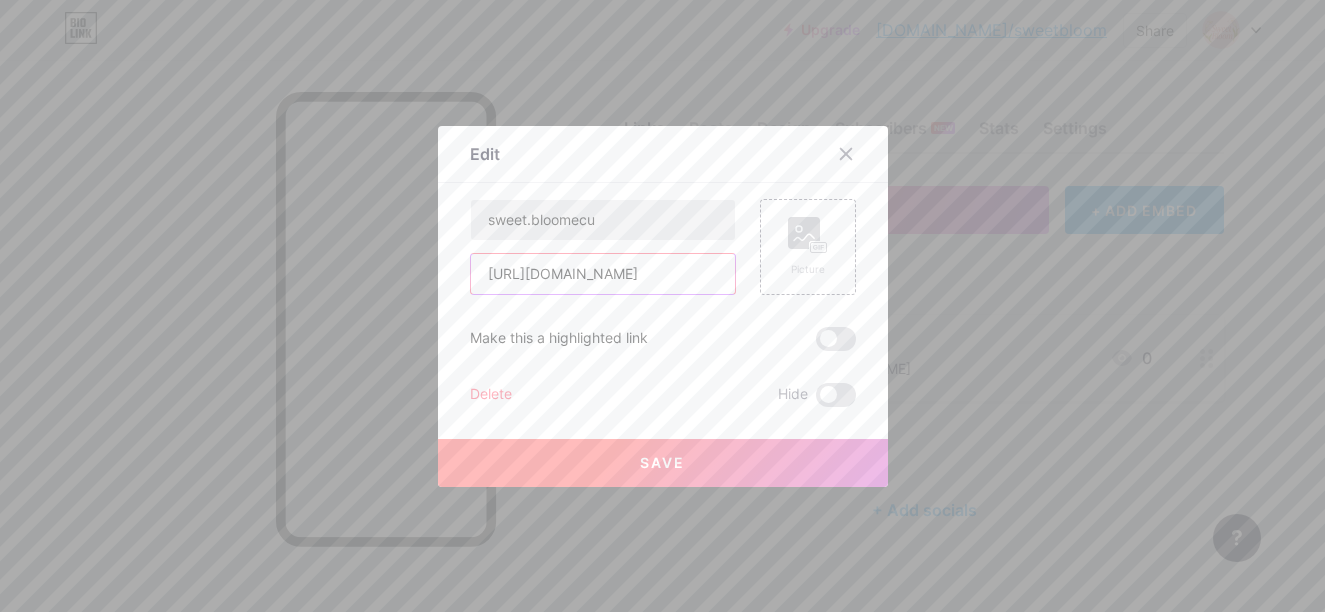type on "[URL][DOMAIN_NAME]" 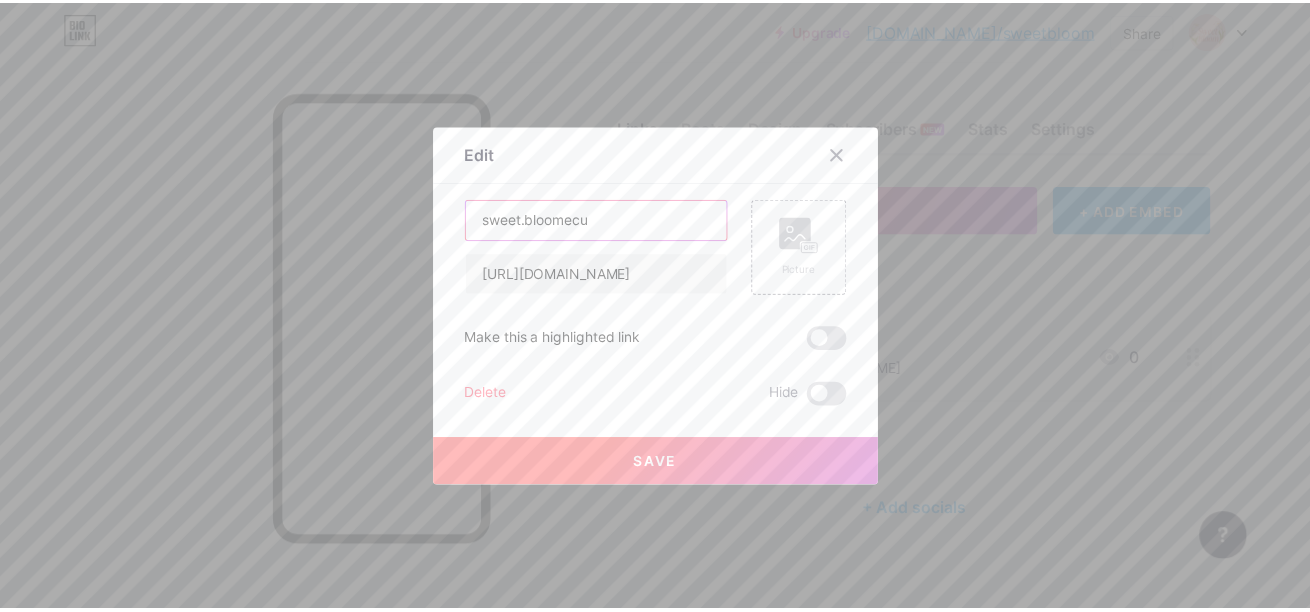 scroll, scrollTop: 0, scrollLeft: 0, axis: both 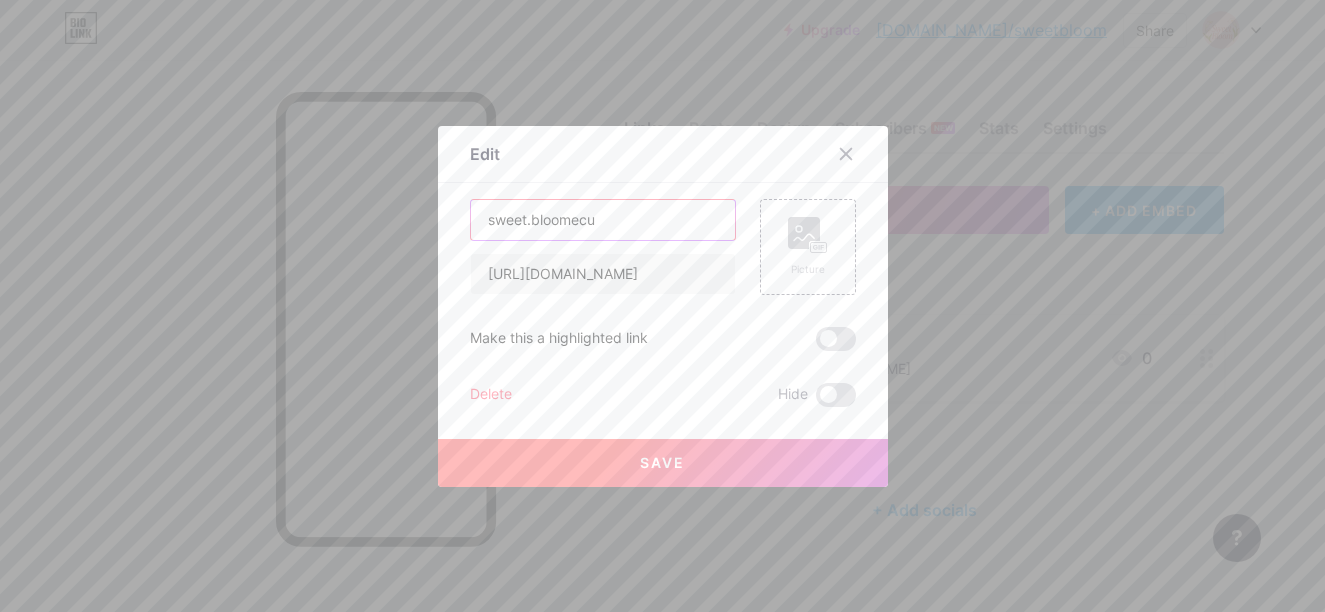 click on "sweet.bloomecu" at bounding box center (603, 220) 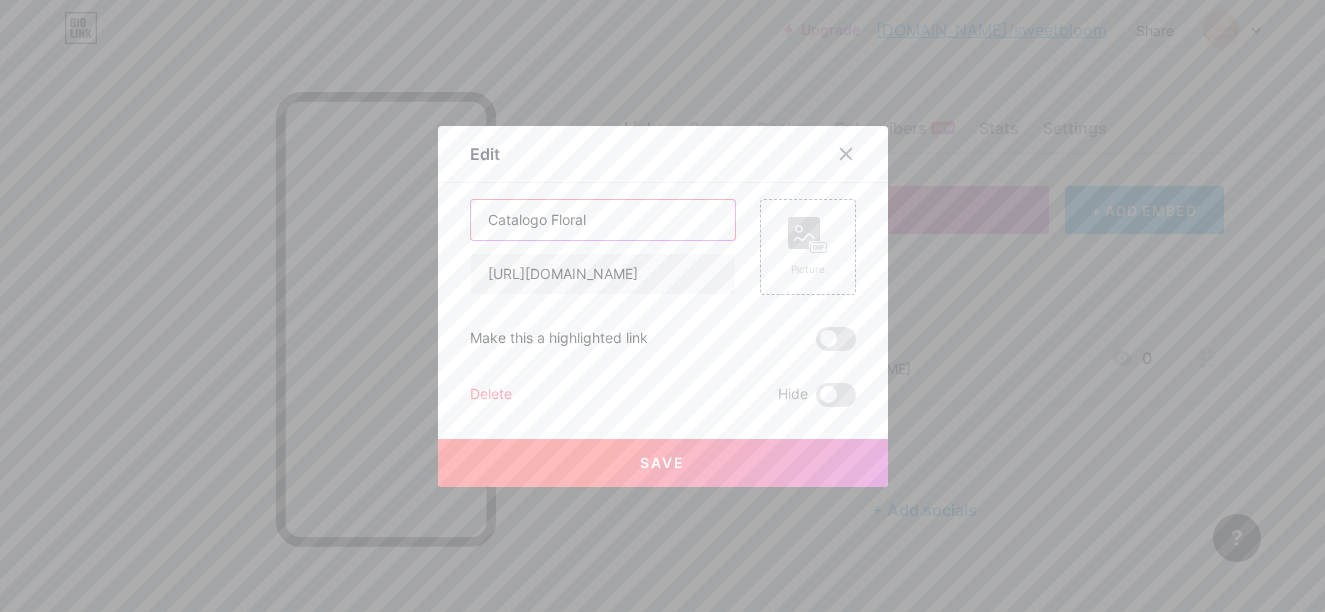 type on "Catalogo Floral" 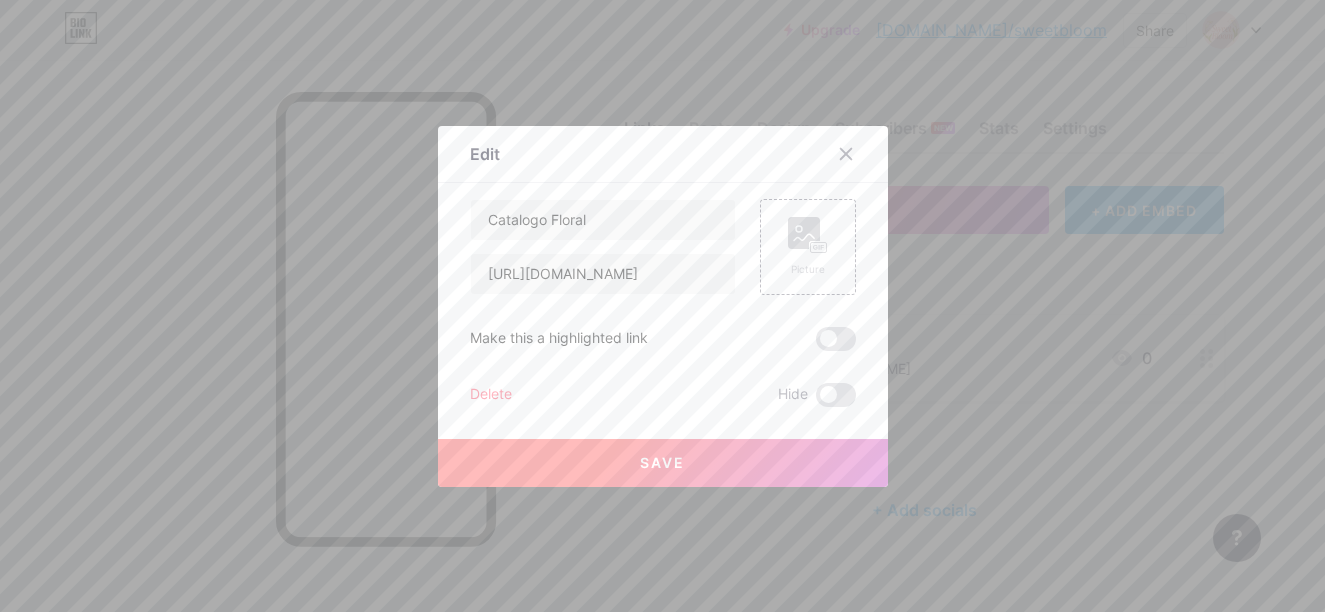 click on "Save" at bounding box center [663, 463] 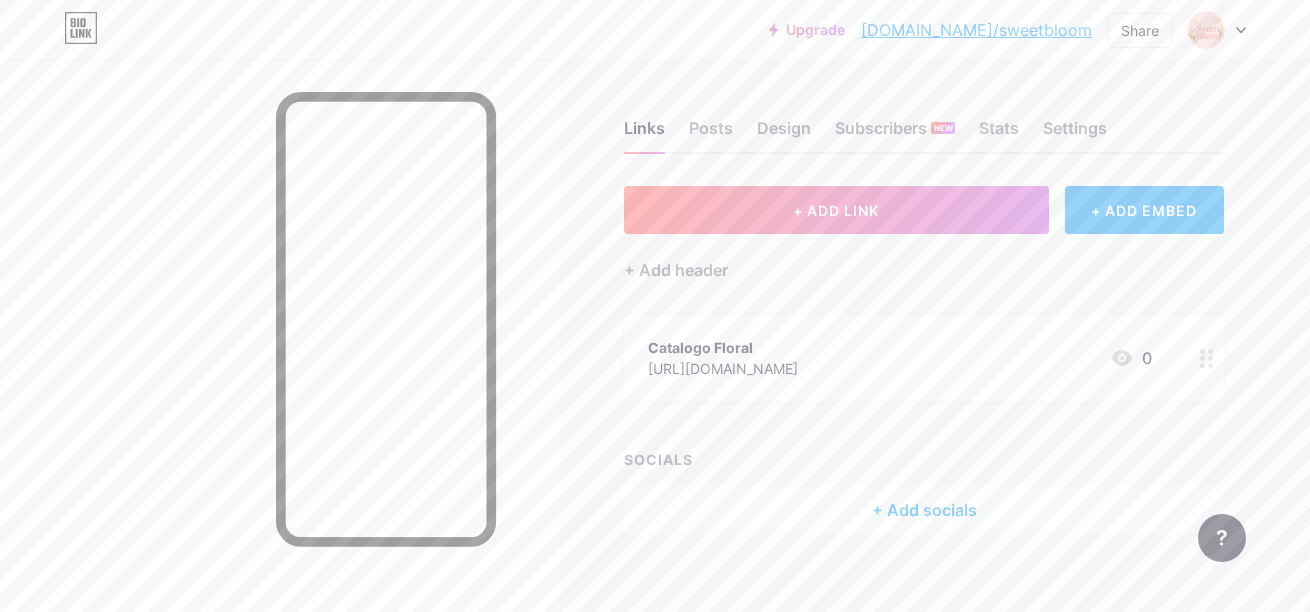 click on "Links
Posts
Design
Subscribers
NEW
Stats
Settings       + ADD LINK     + ADD EMBED
+ Add header
Catalogo Floral
https://www.canva.com/design/DAGtGS32Ta4/xhkoux3rLknZgXOaQeuq2Q/edit?utm_content=DAGtGS32Ta4&utm_campaign=designshare&utm_medium=link2&utm_source=sharebutton
0
SOCIALS     + Add socials                       Feature requests             Help center         Contact support" at bounding box center [654, 347] 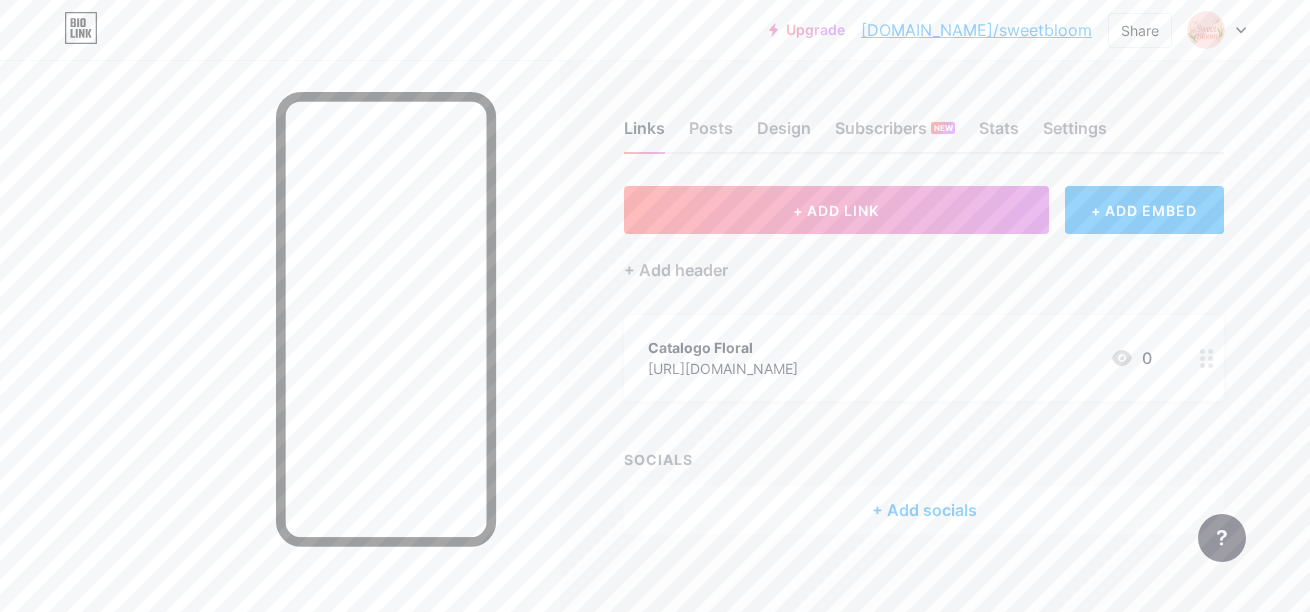 click on "Links" at bounding box center (644, 134) 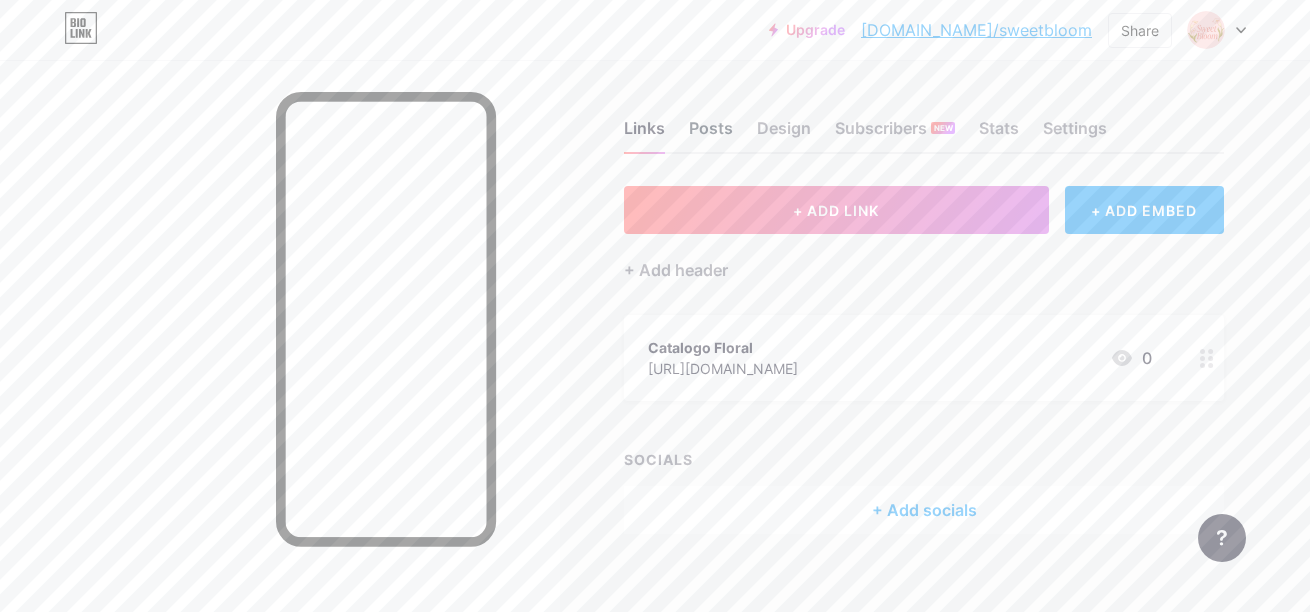 click on "Posts" at bounding box center (711, 134) 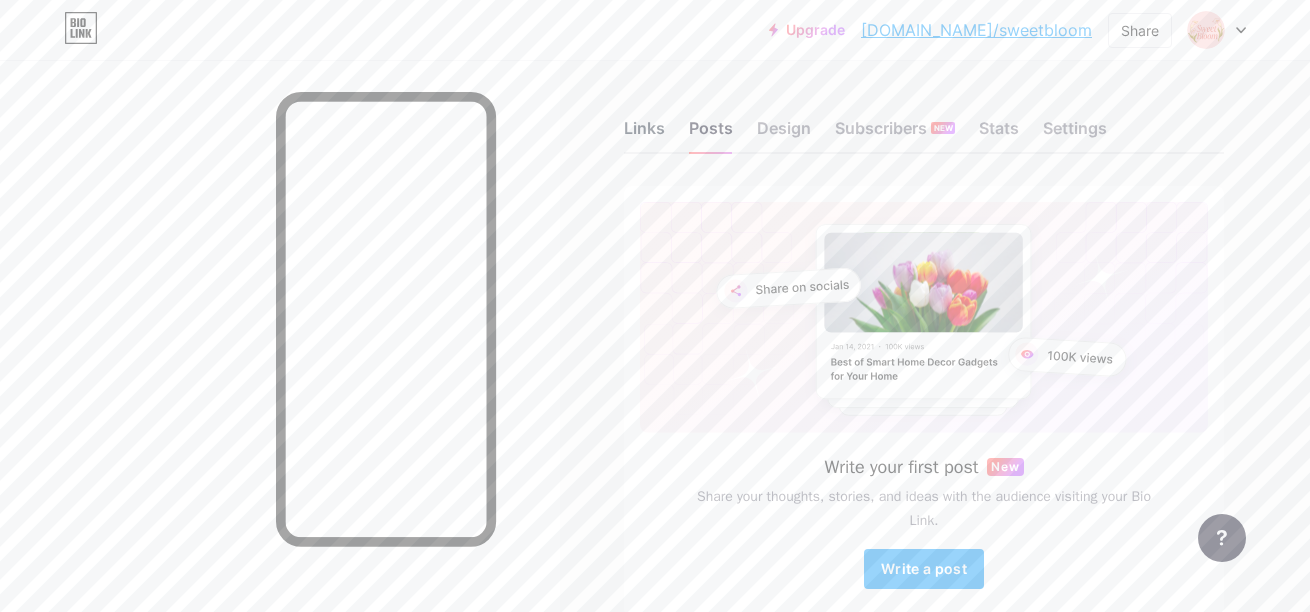 click on "Links" at bounding box center (644, 134) 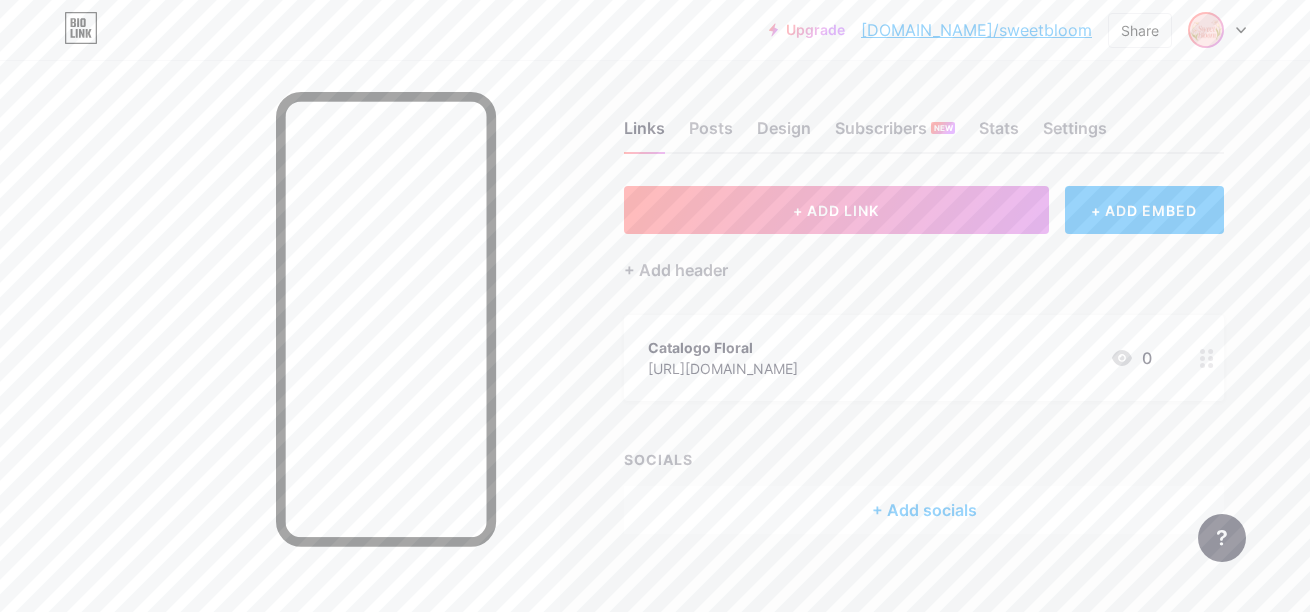 click at bounding box center [1206, 30] 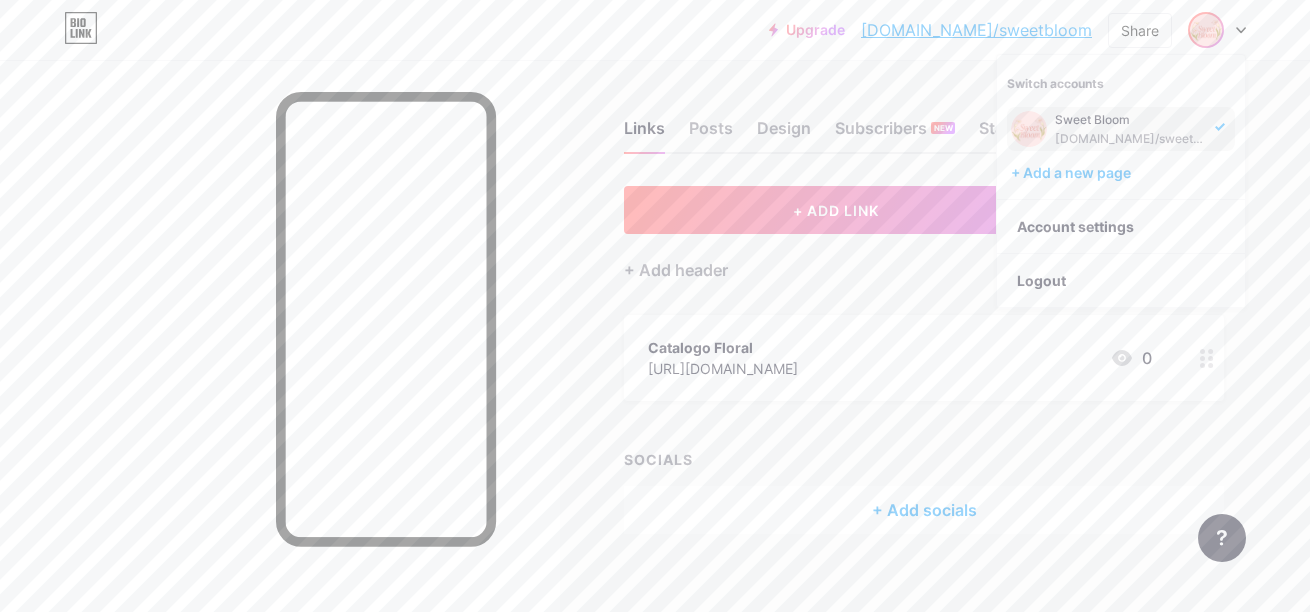 click on "Sweet [PERSON_NAME]" at bounding box center [1132, 120] 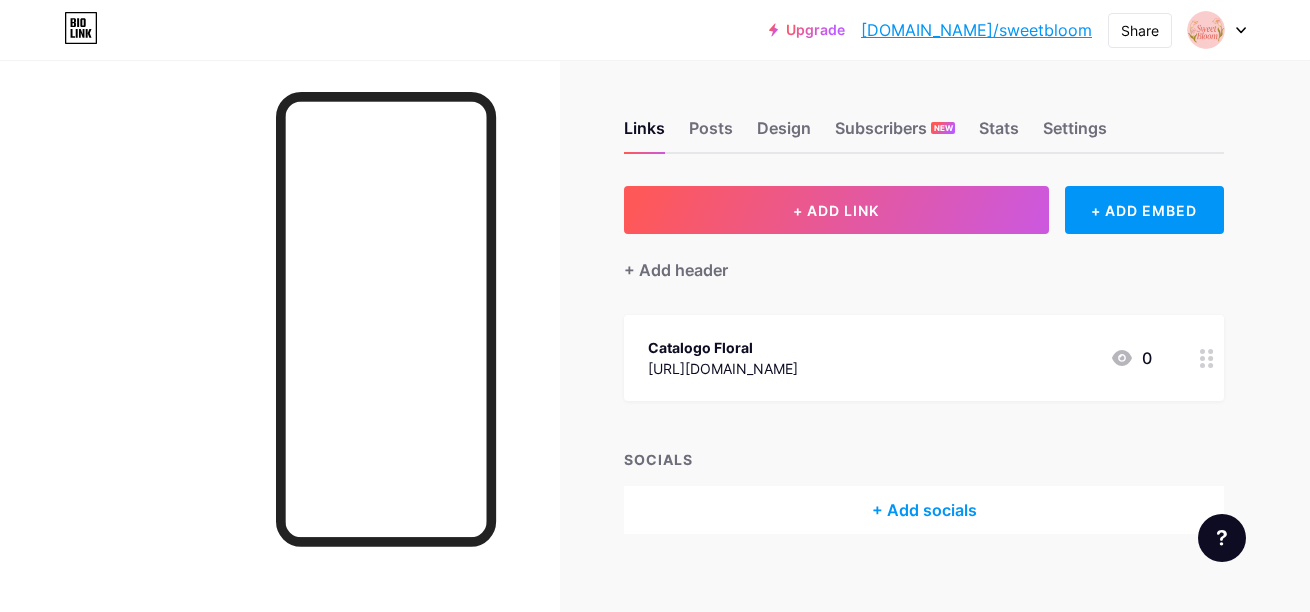 scroll, scrollTop: 0, scrollLeft: 0, axis: both 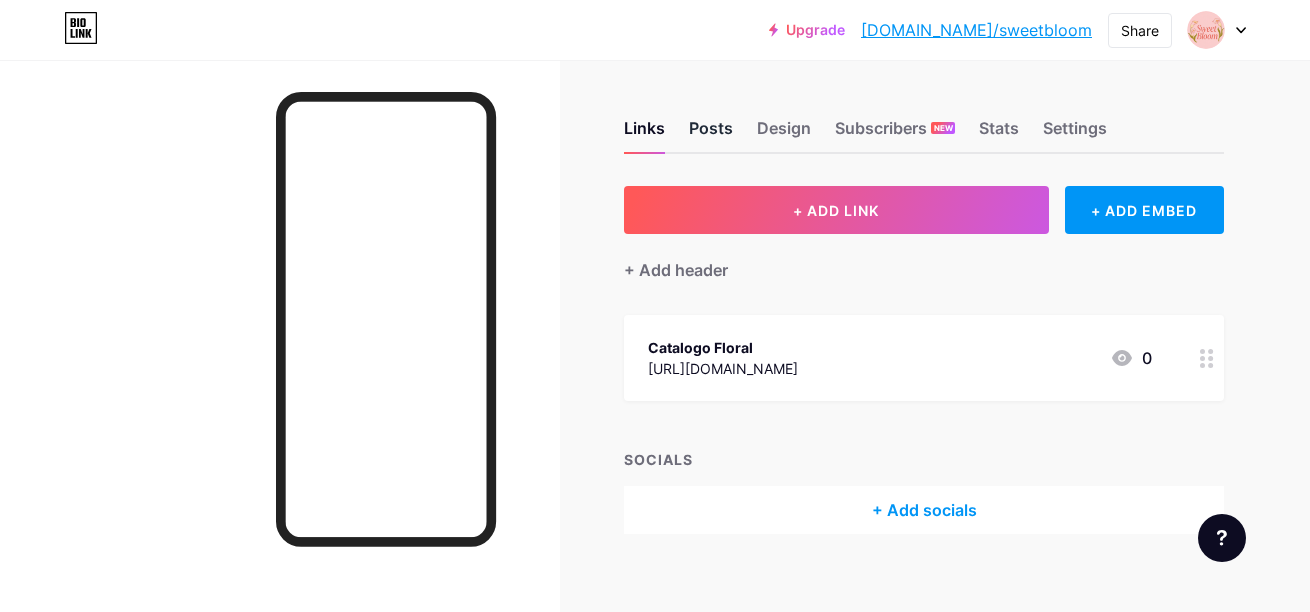 click on "Posts" at bounding box center [711, 134] 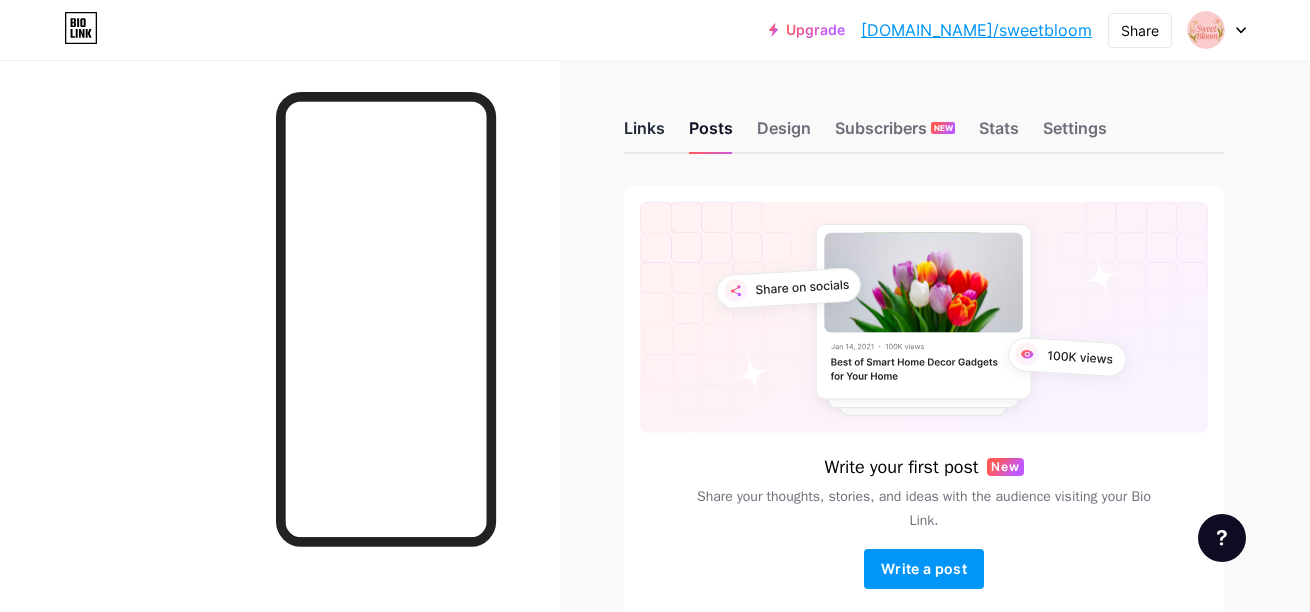 click on "Links" at bounding box center (644, 134) 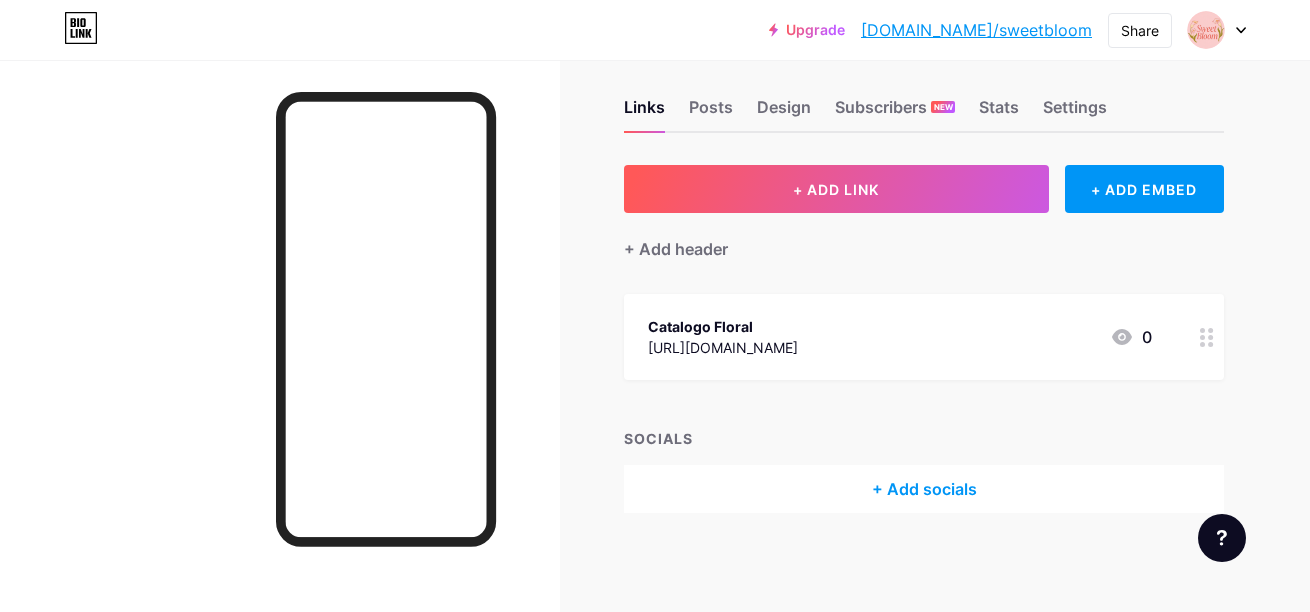 scroll, scrollTop: 0, scrollLeft: 0, axis: both 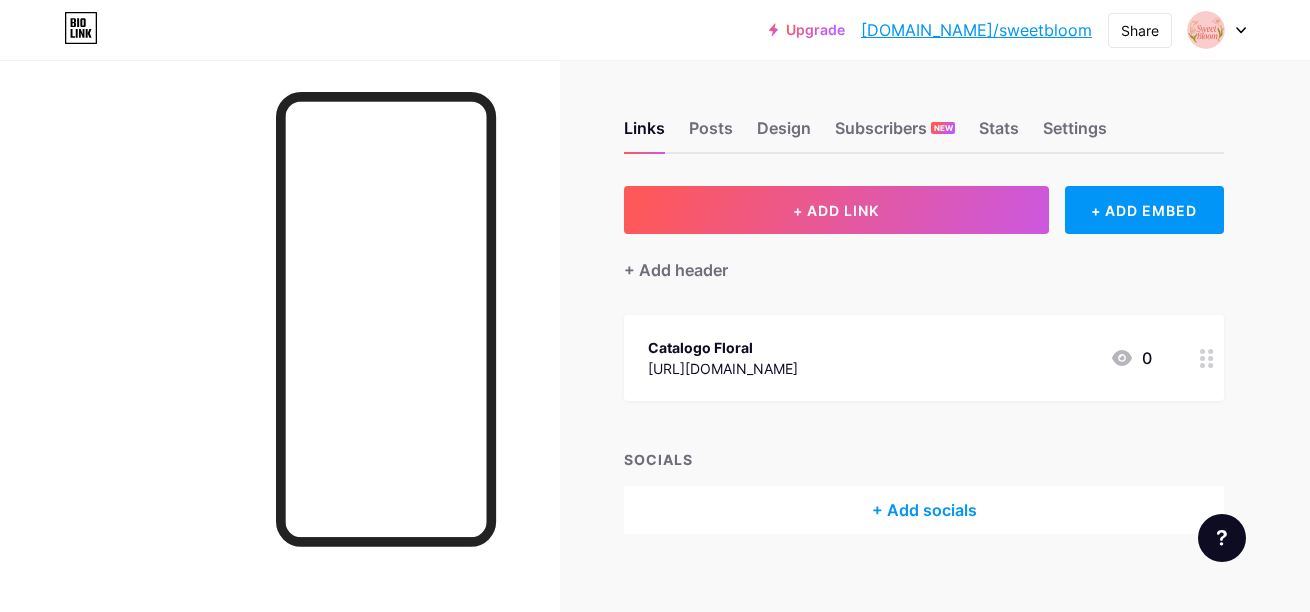 click on "[DOMAIN_NAME]/sweetbloom" at bounding box center (976, 30) 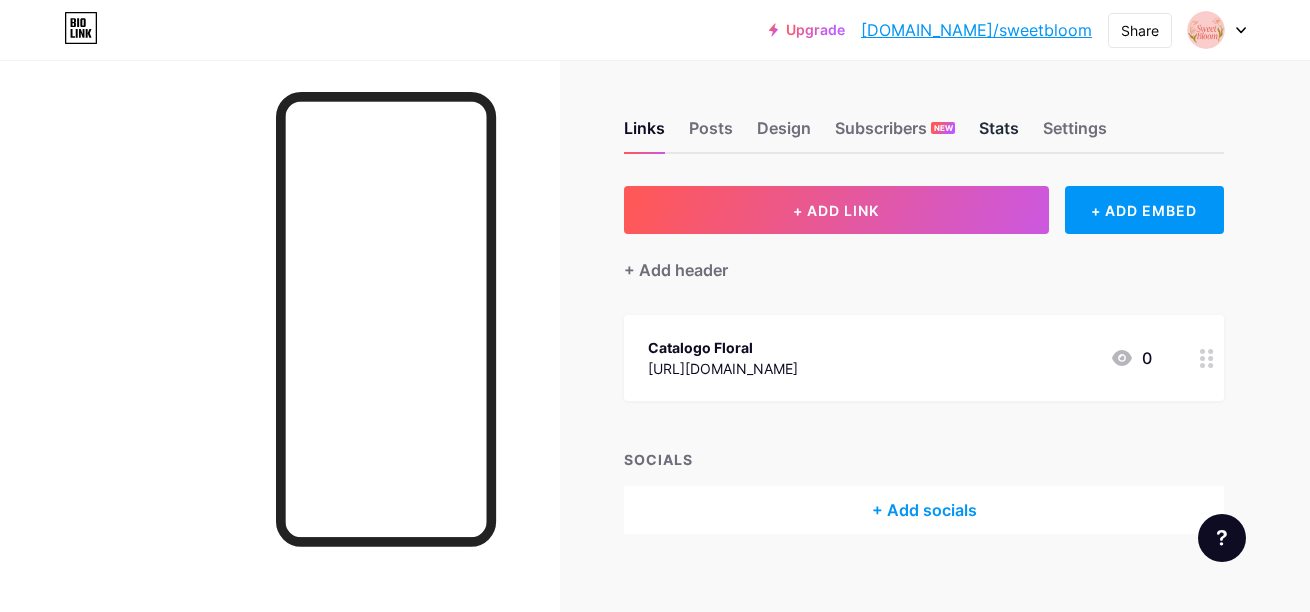 click on "Stats" at bounding box center [999, 134] 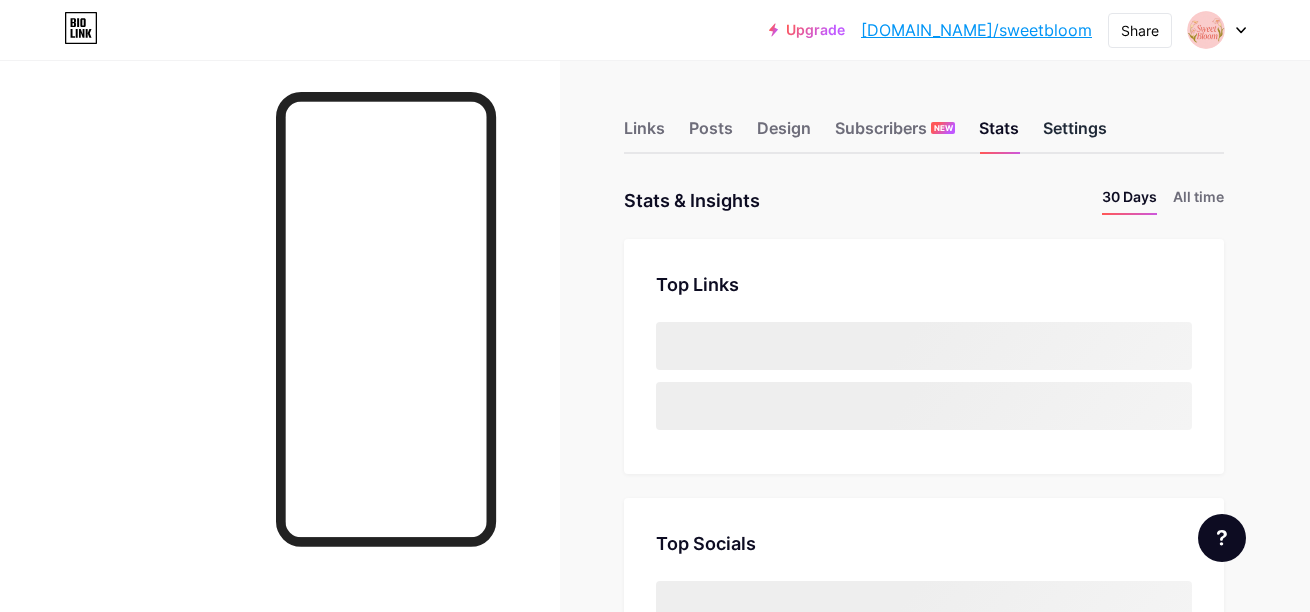 click on "Settings" at bounding box center [1075, 134] 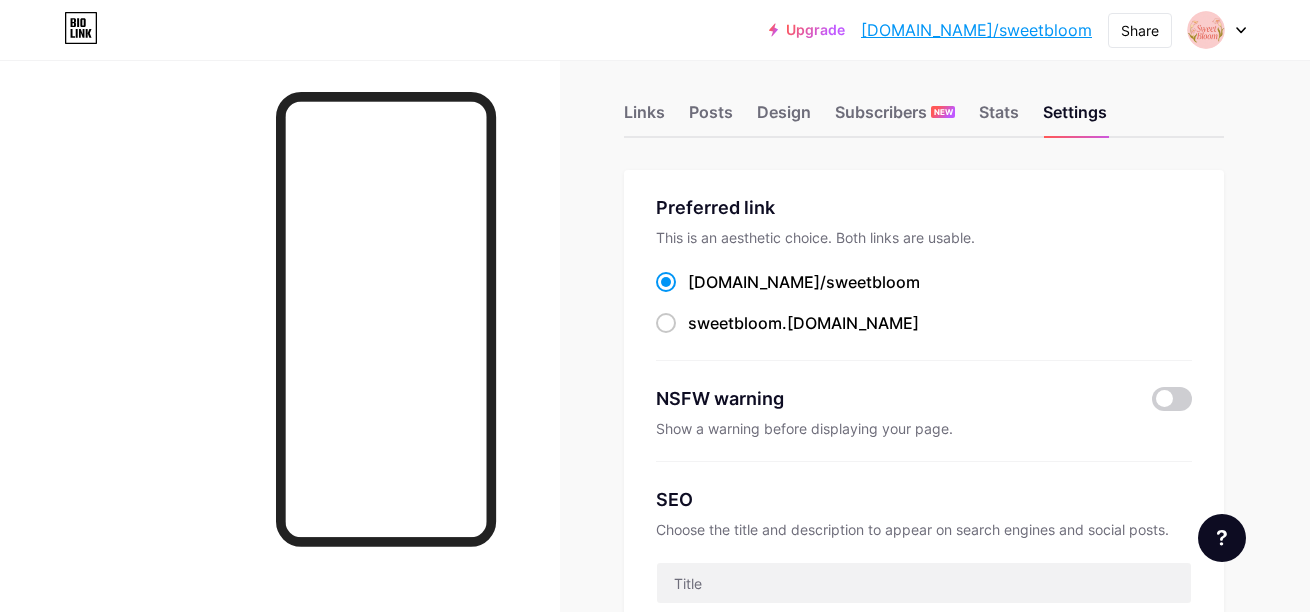 scroll, scrollTop: 15, scrollLeft: 0, axis: vertical 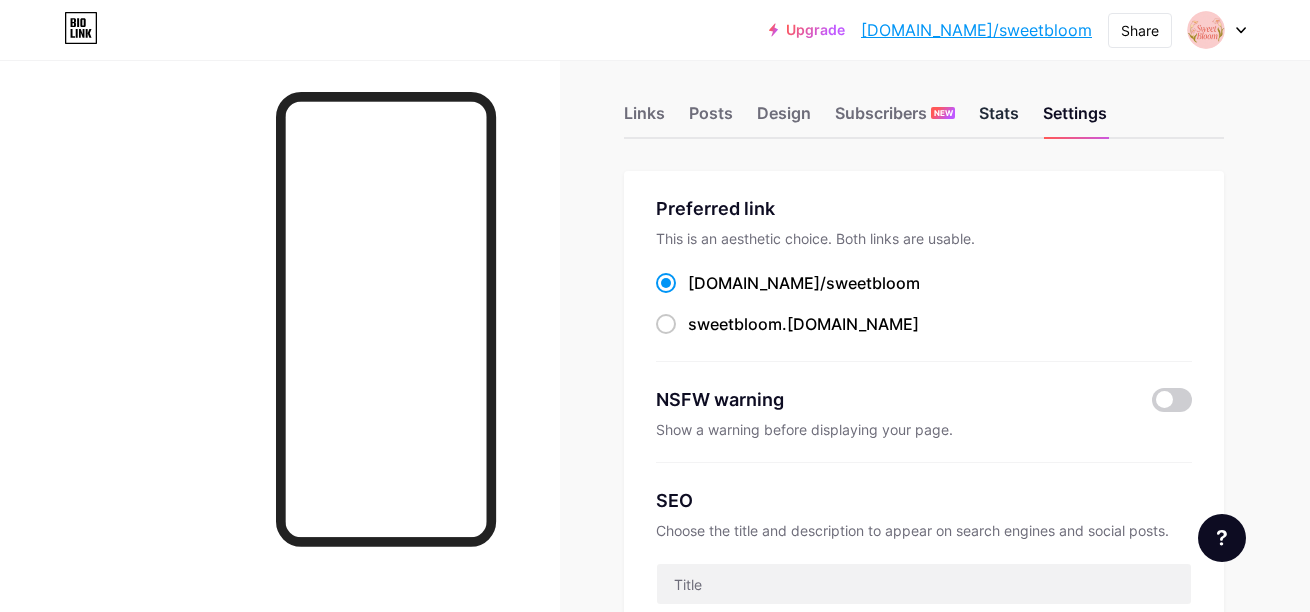 click on "Stats" at bounding box center [999, 119] 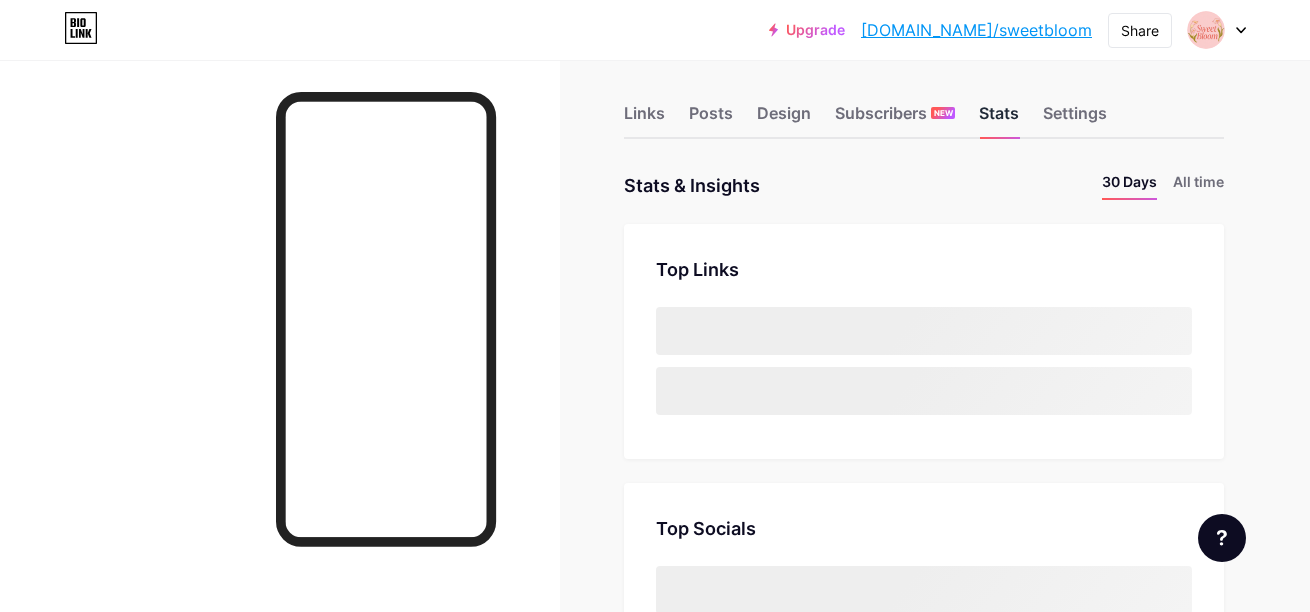 scroll, scrollTop: 0, scrollLeft: 0, axis: both 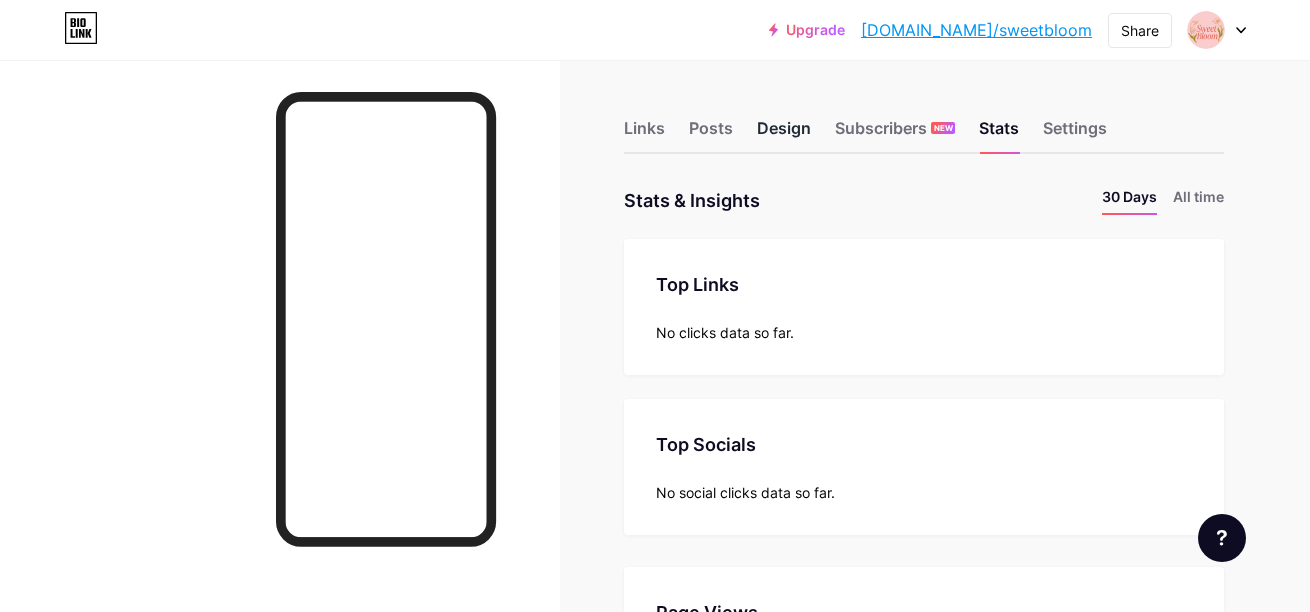 click on "Design" at bounding box center [784, 134] 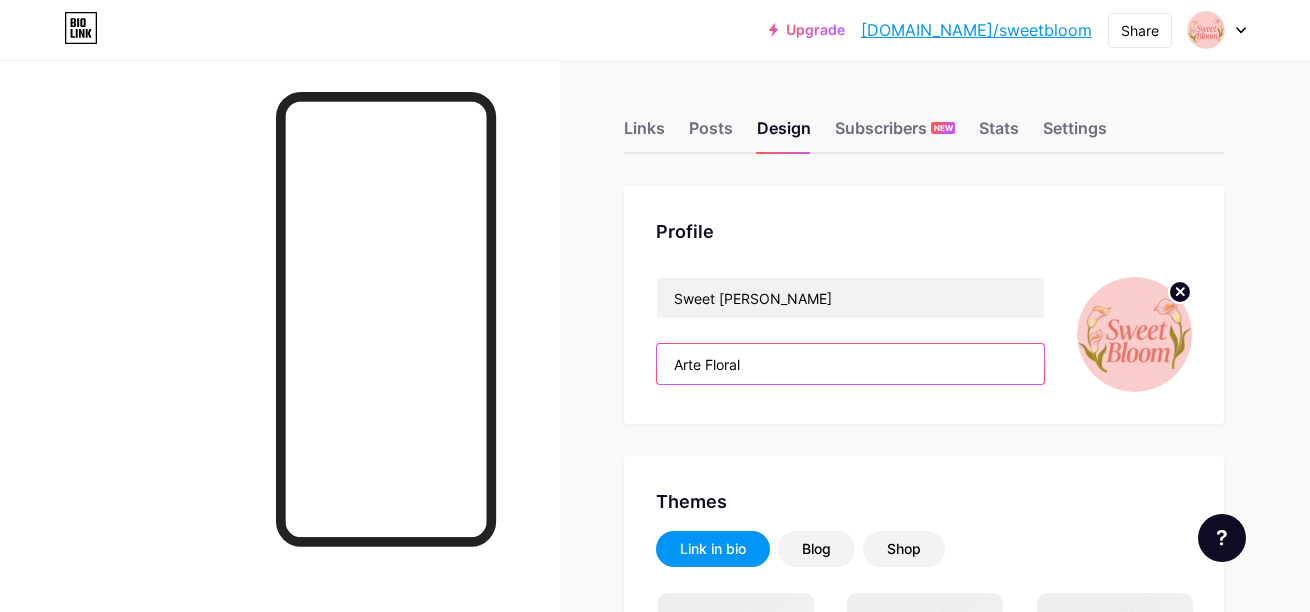 click on "Arte Floral" at bounding box center [850, 364] 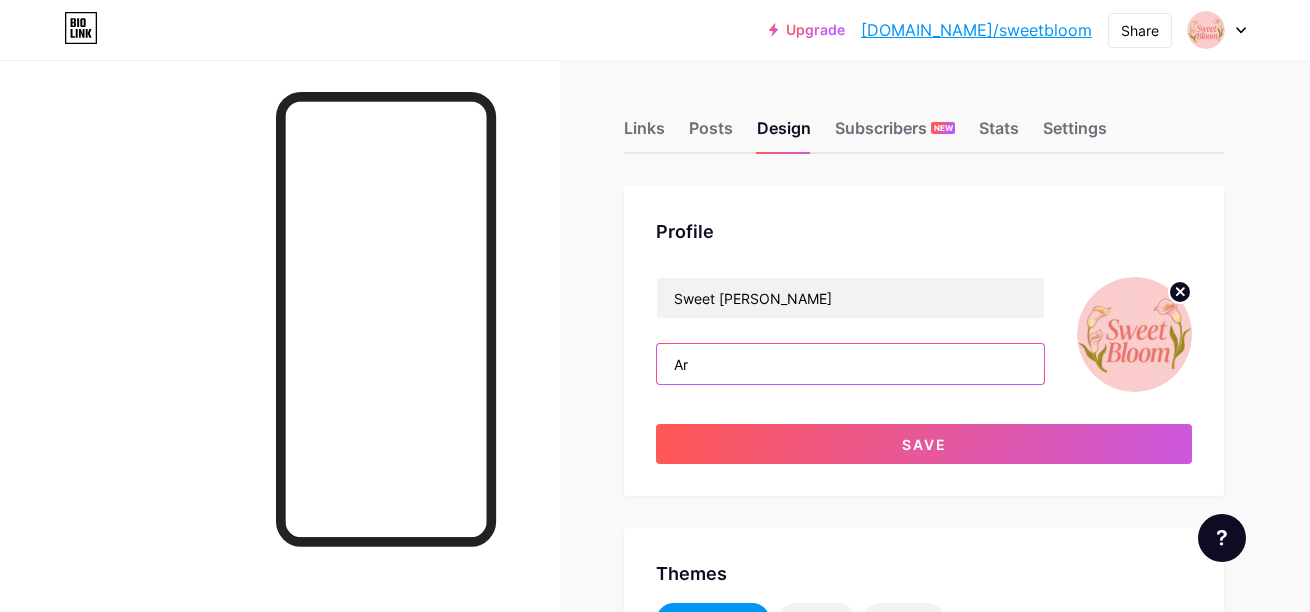 type on "A" 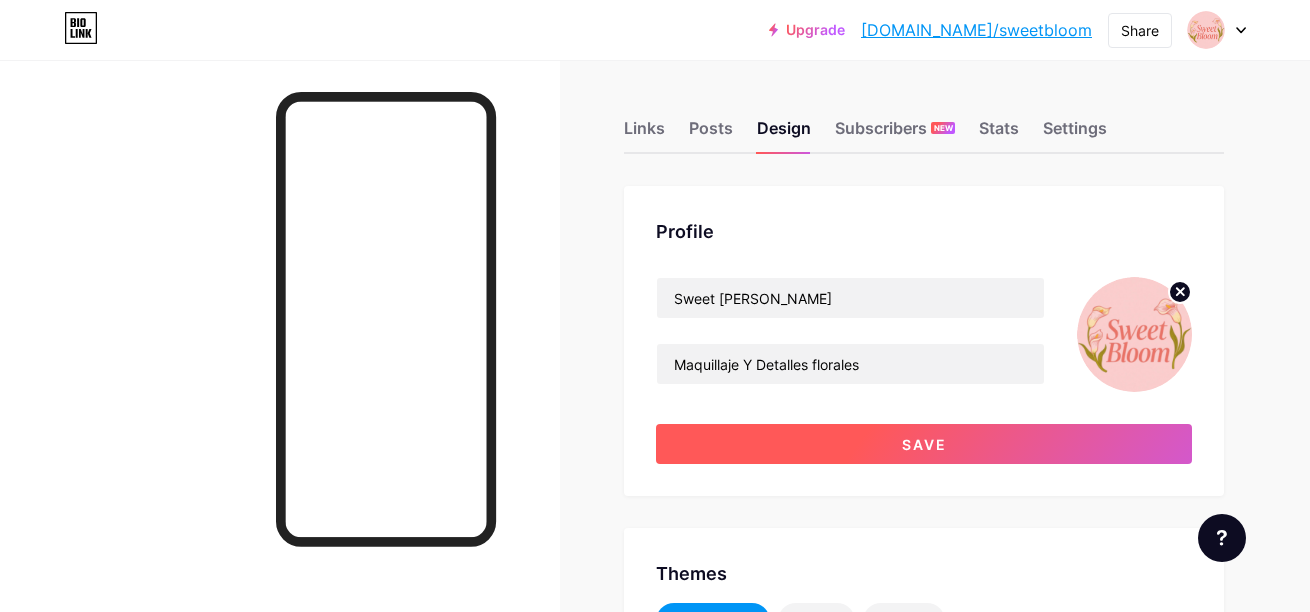 click on "Save" at bounding box center (924, 444) 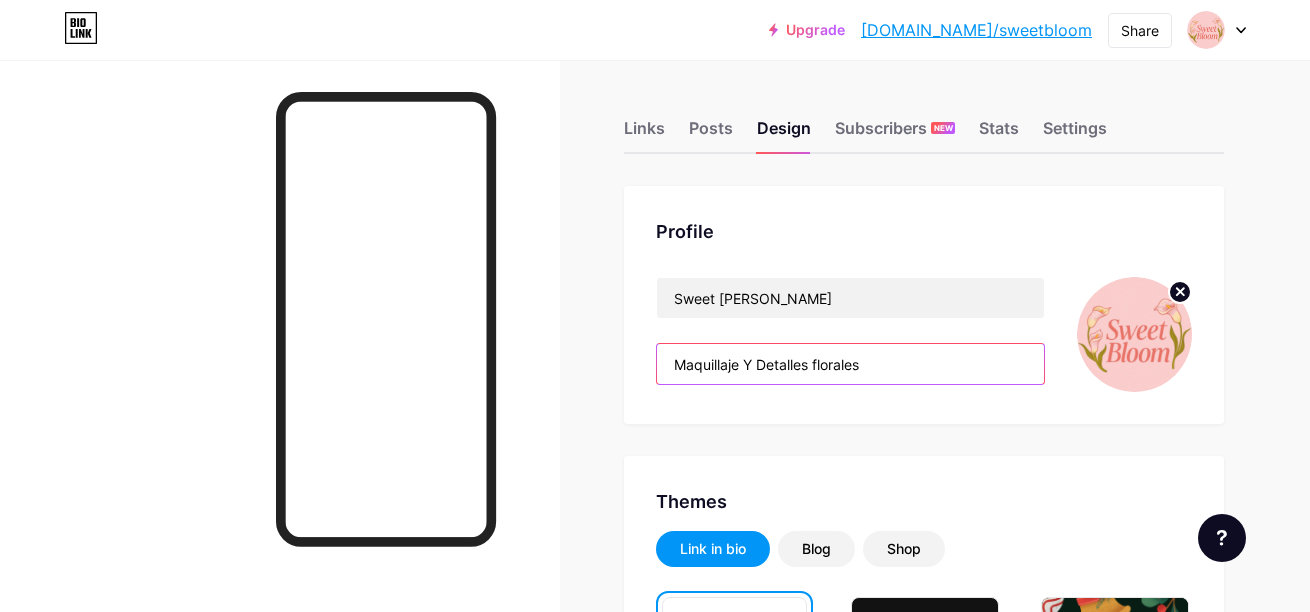 click on "Maquillaje Y Detalles florales" at bounding box center [850, 364] 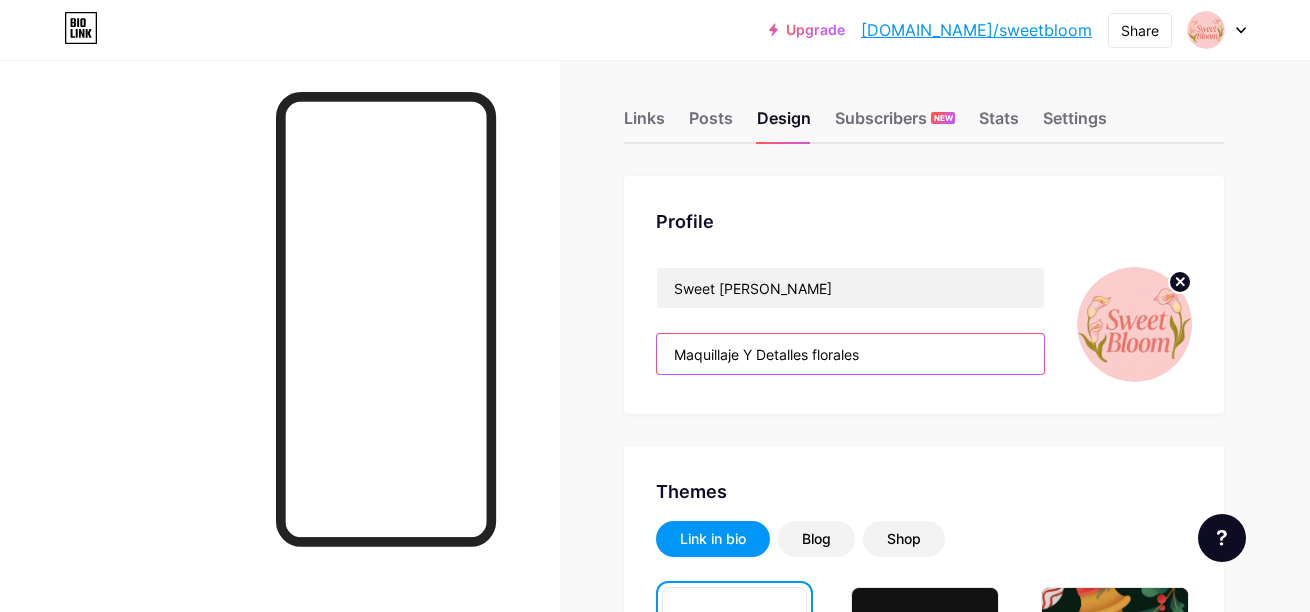 scroll, scrollTop: 11, scrollLeft: 0, axis: vertical 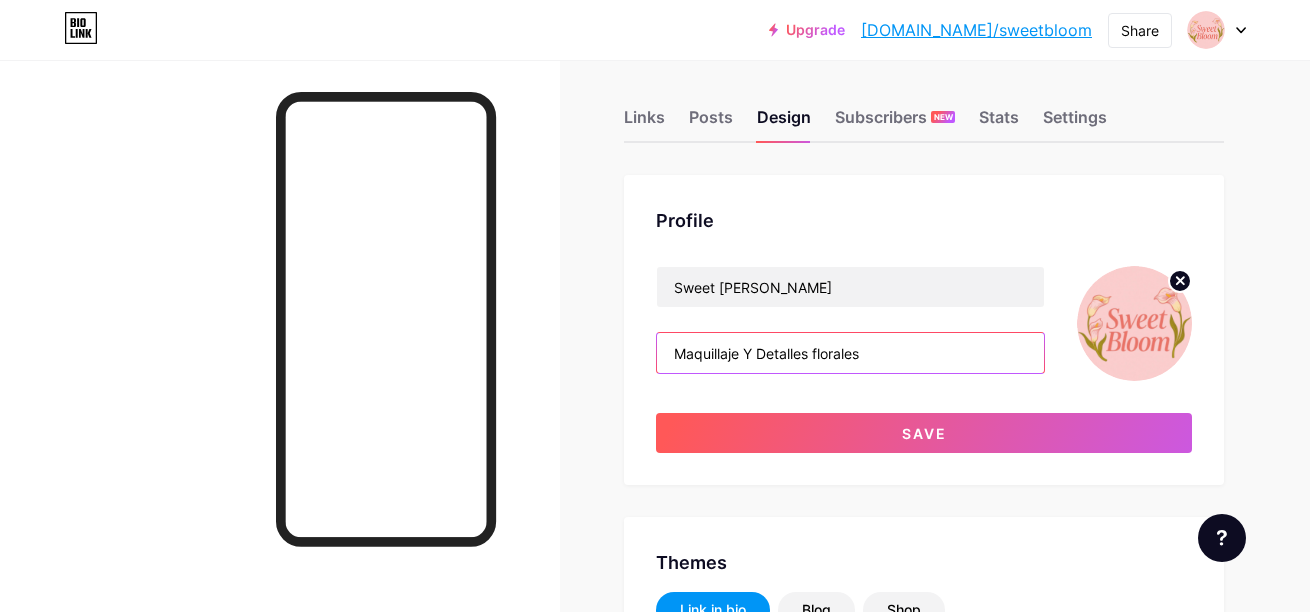 type on "Maquillaje Y Detalles florales" 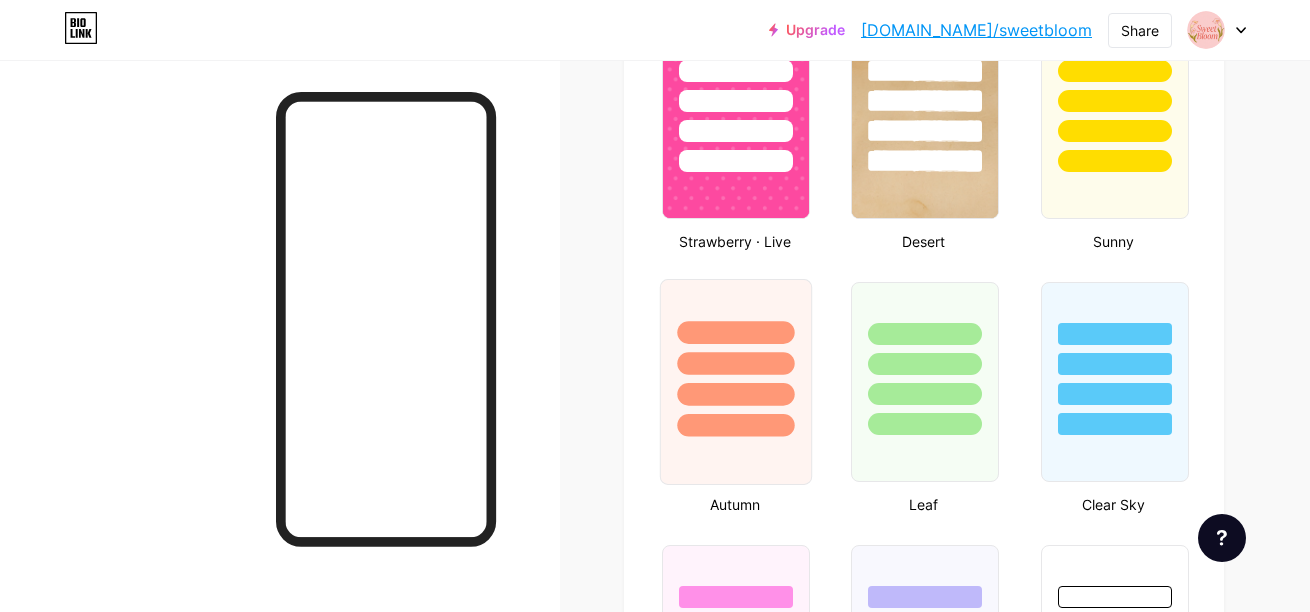 scroll, scrollTop: 1703, scrollLeft: 0, axis: vertical 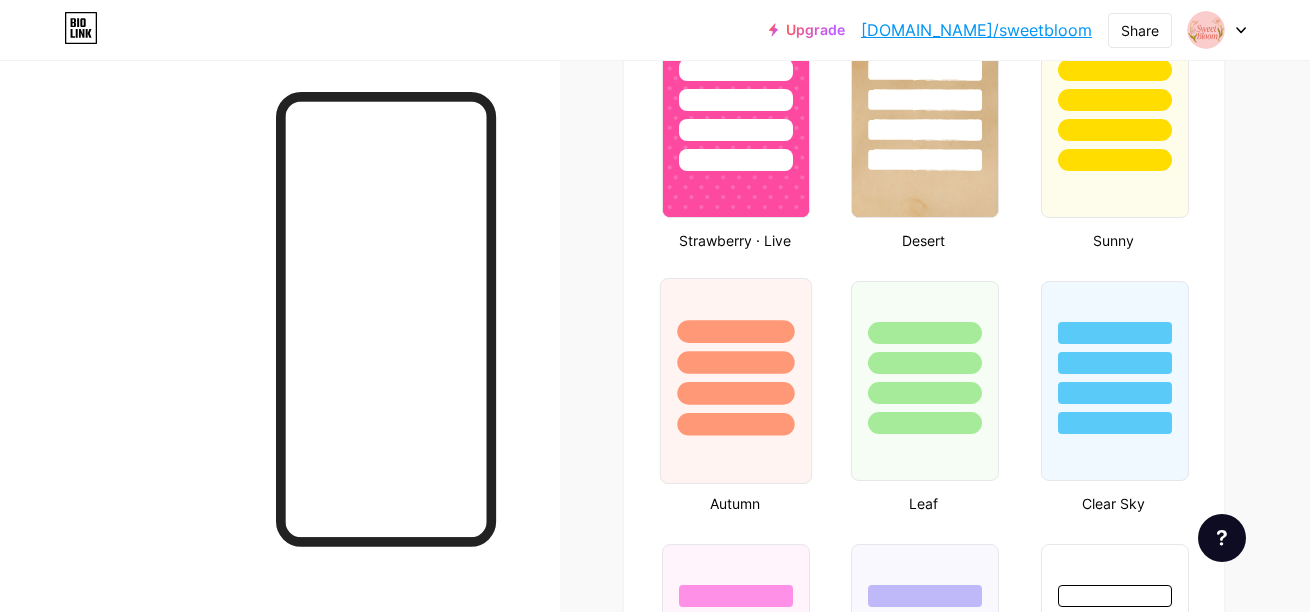 click at bounding box center (736, 381) 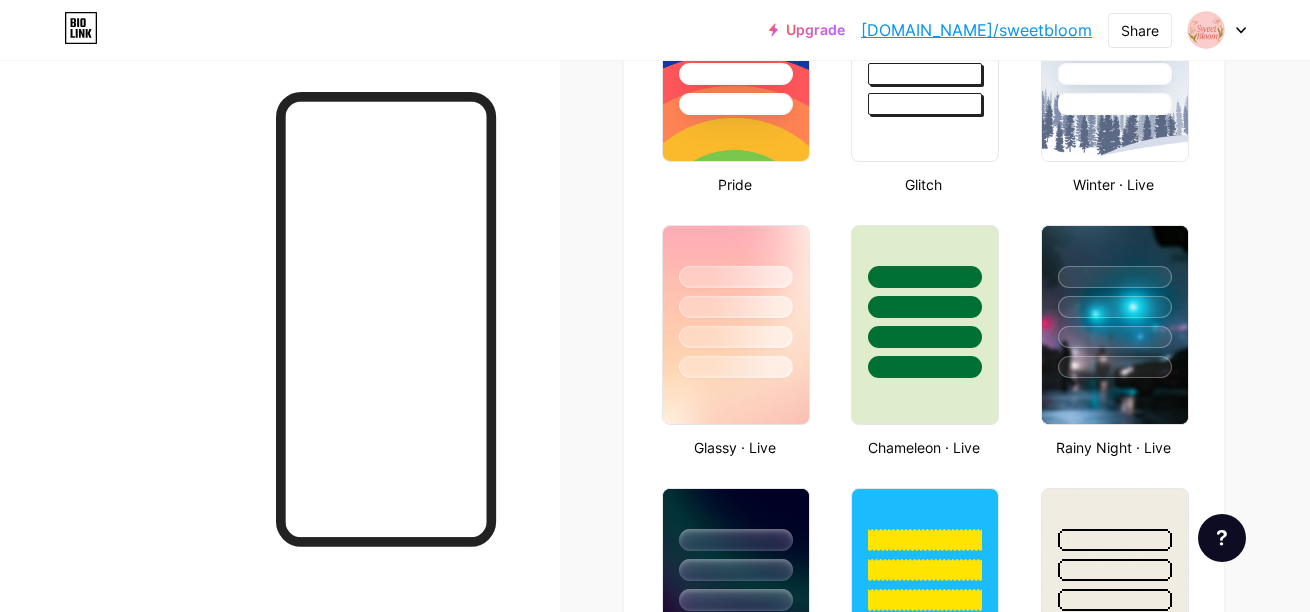 scroll, scrollTop: 947, scrollLeft: 0, axis: vertical 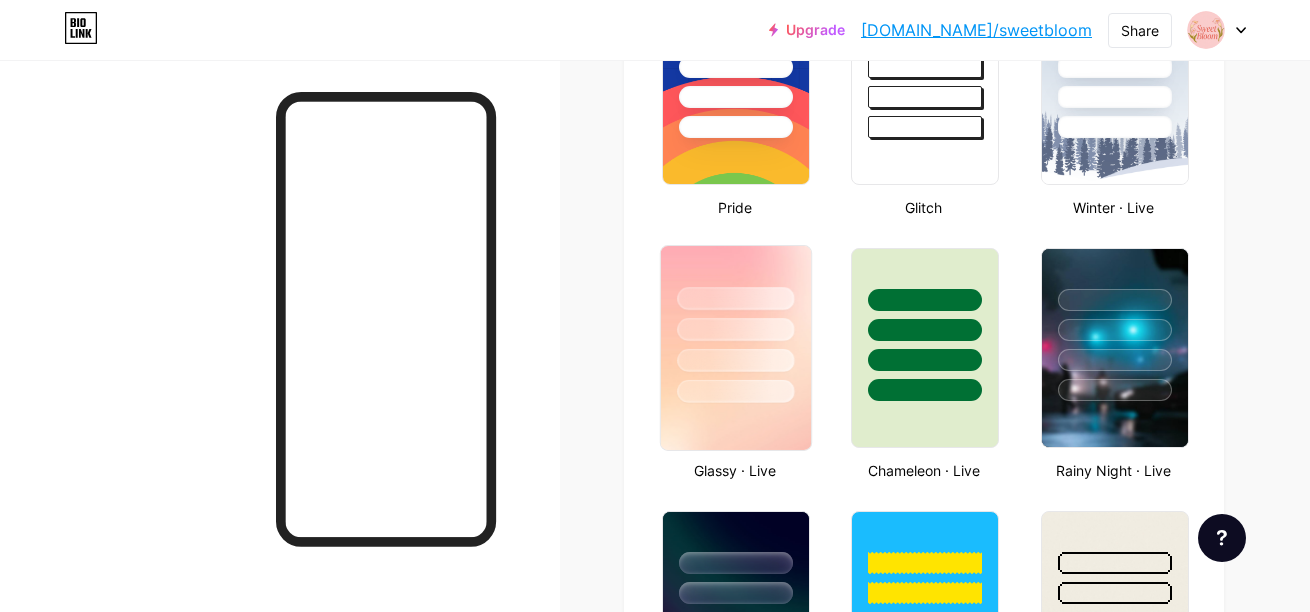 click at bounding box center [736, 324] 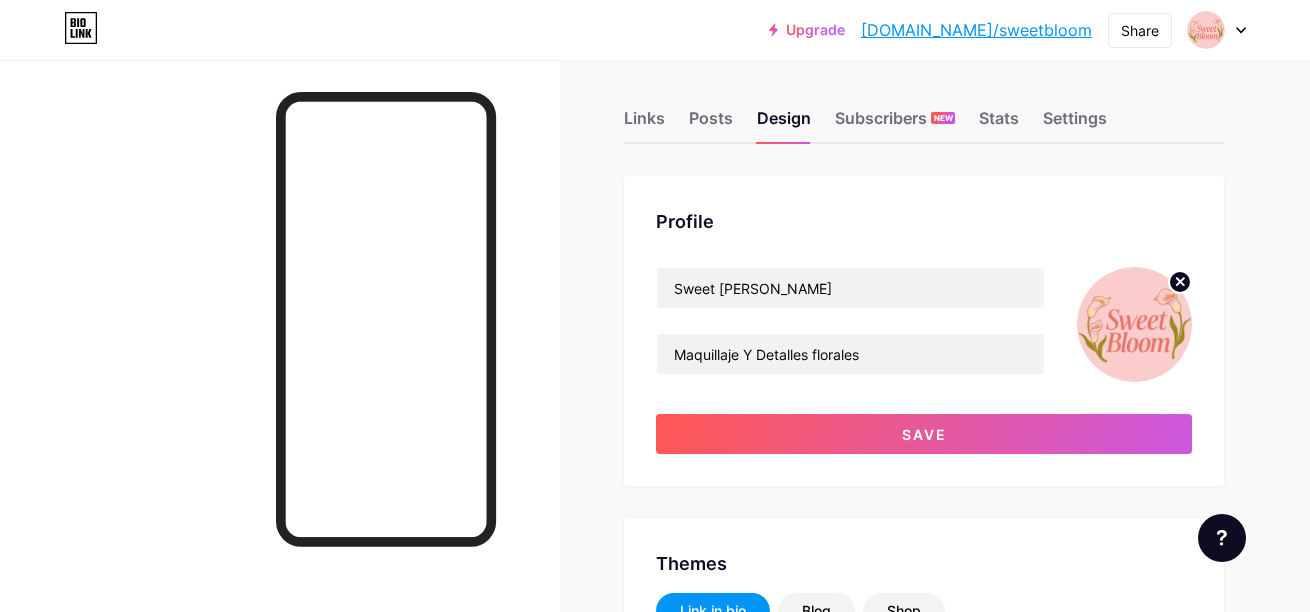 scroll, scrollTop: 9, scrollLeft: 0, axis: vertical 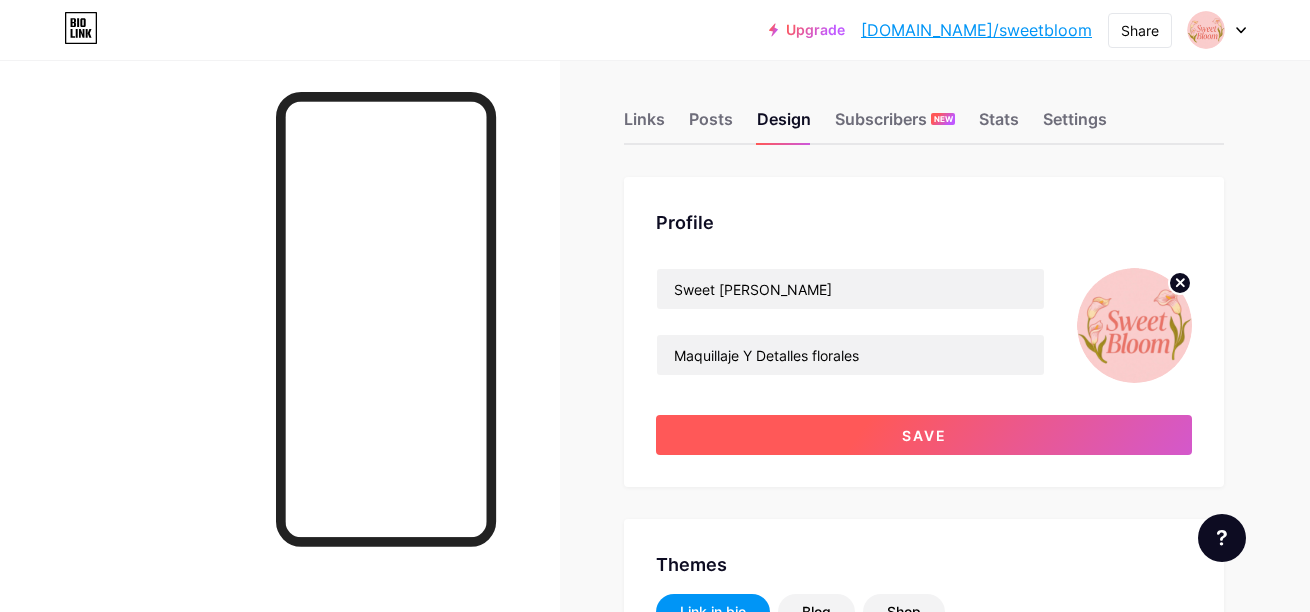 click on "Save" at bounding box center (924, 435) 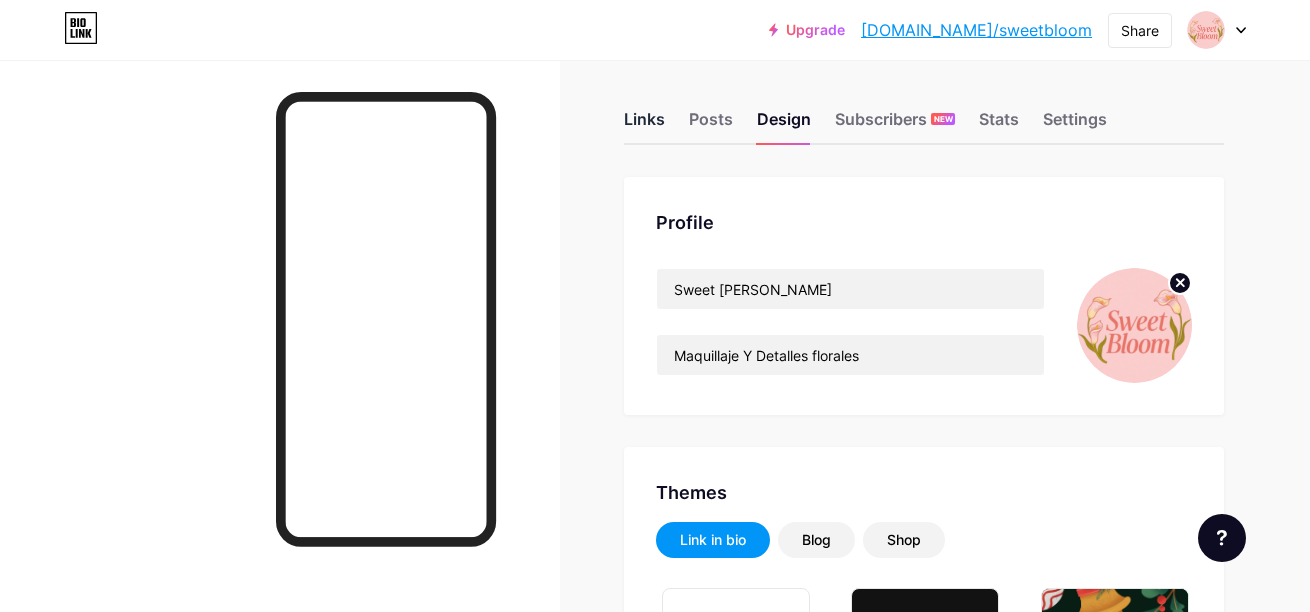 click on "Links" at bounding box center [644, 125] 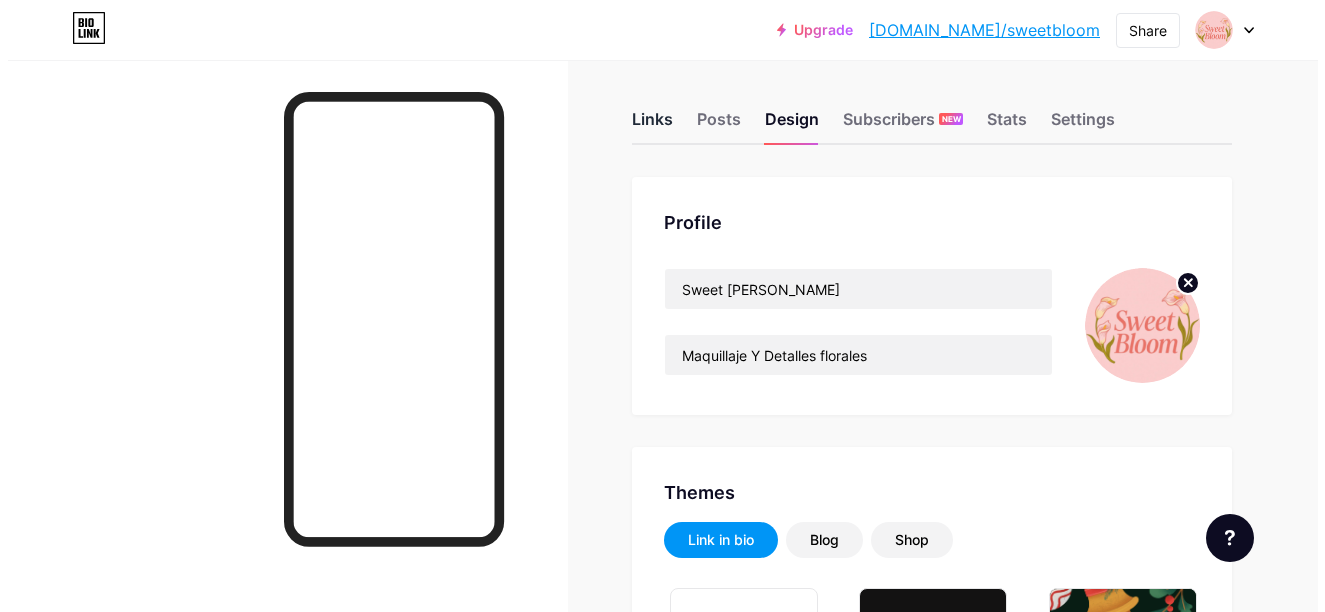 scroll, scrollTop: 0, scrollLeft: 0, axis: both 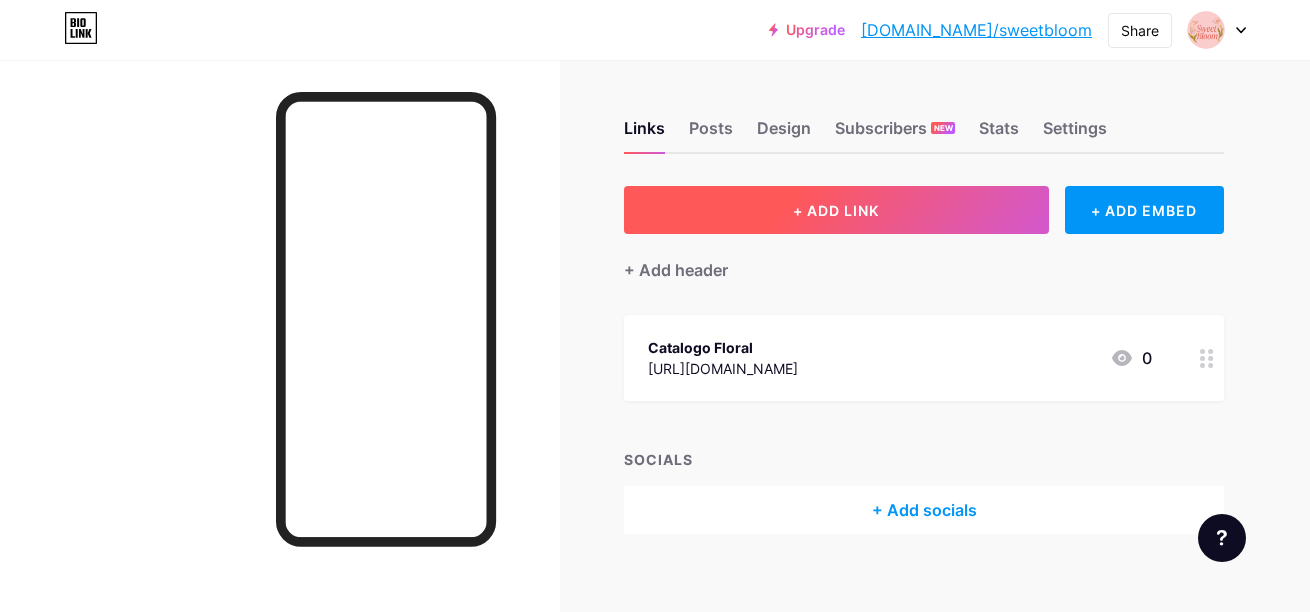 click on "+ ADD LINK" at bounding box center (836, 210) 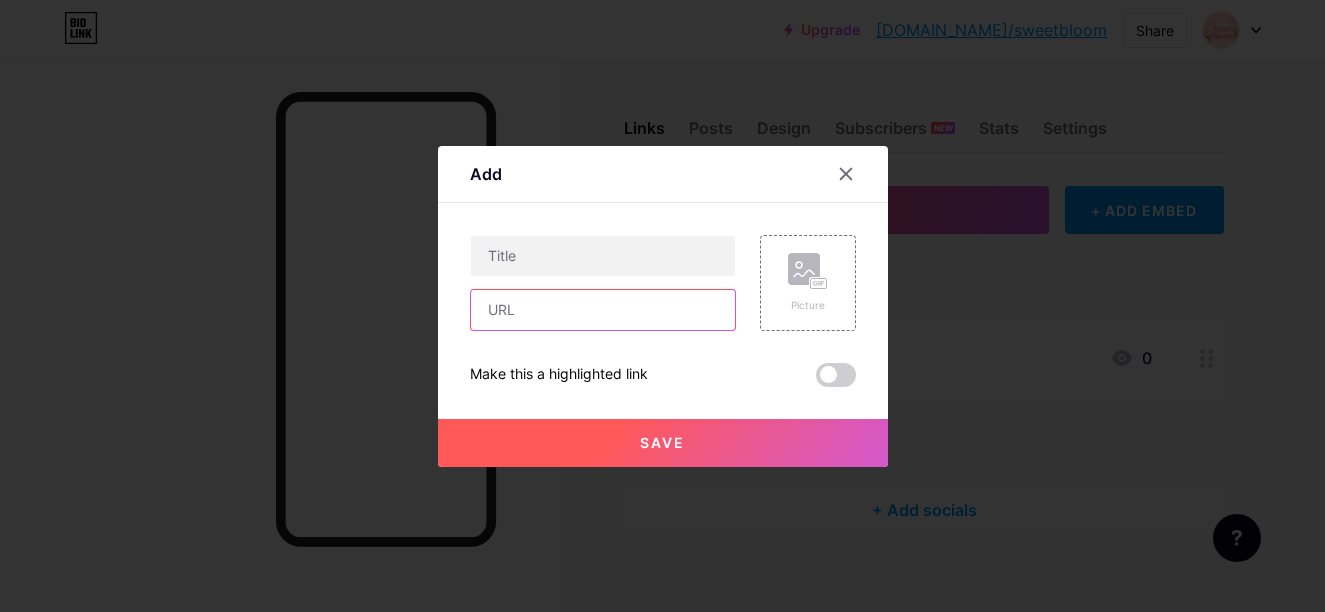 click at bounding box center [603, 310] 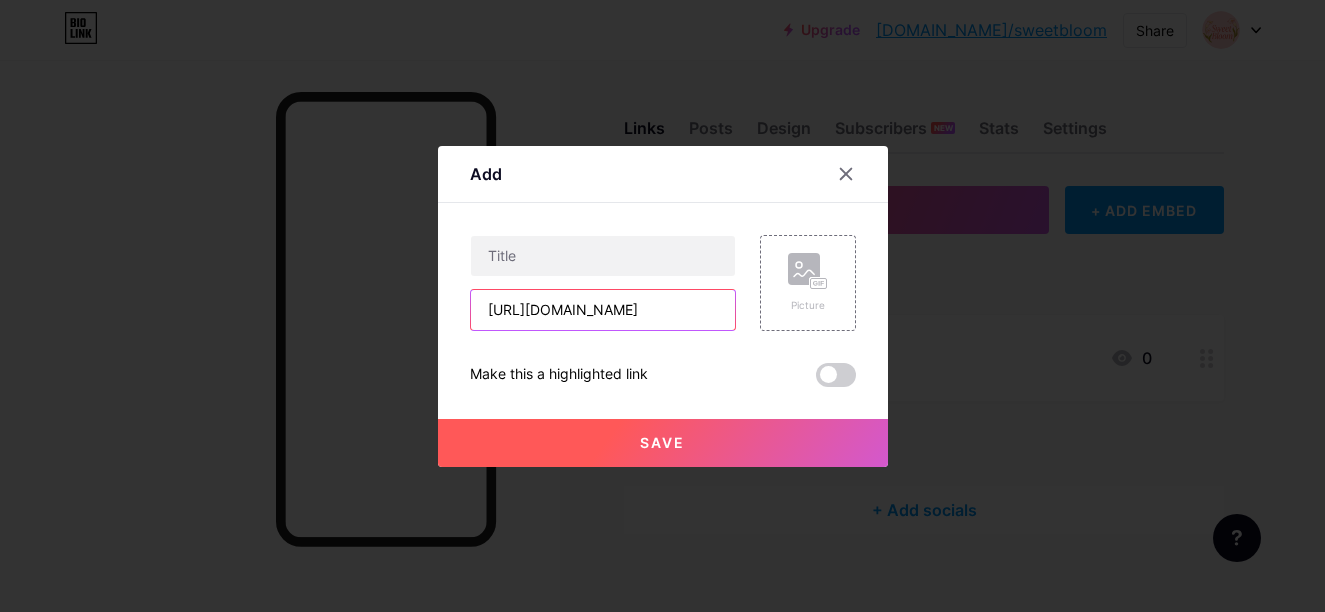 scroll, scrollTop: 0, scrollLeft: 978, axis: horizontal 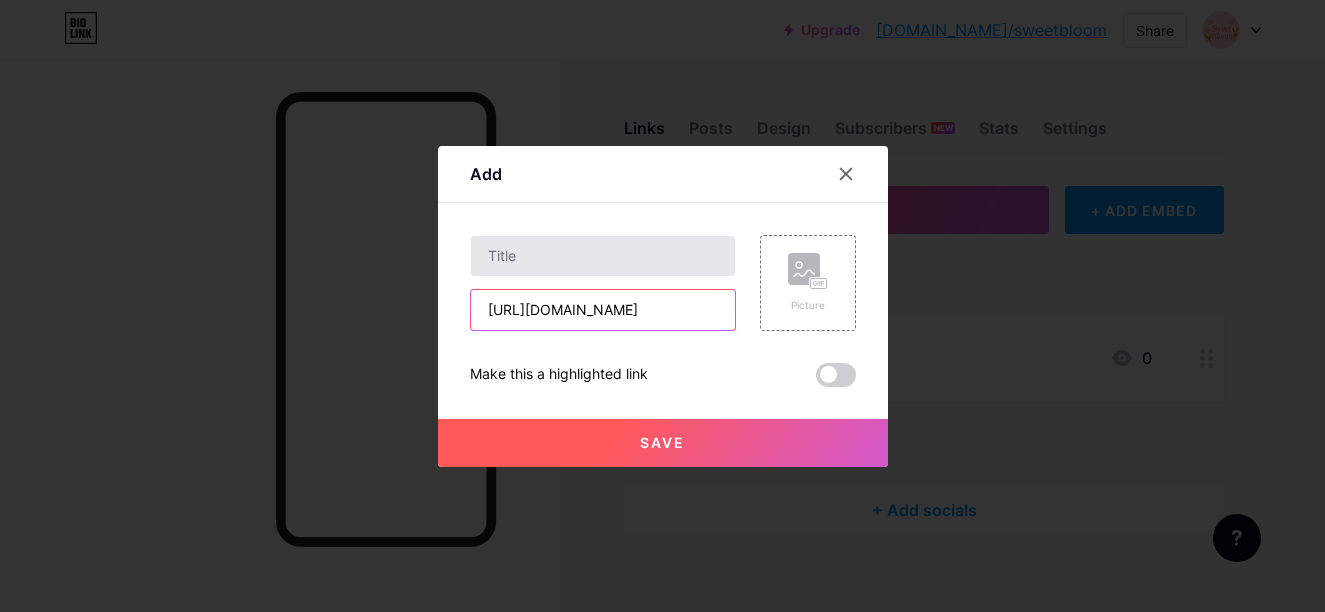 type on "[URL][DOMAIN_NAME]" 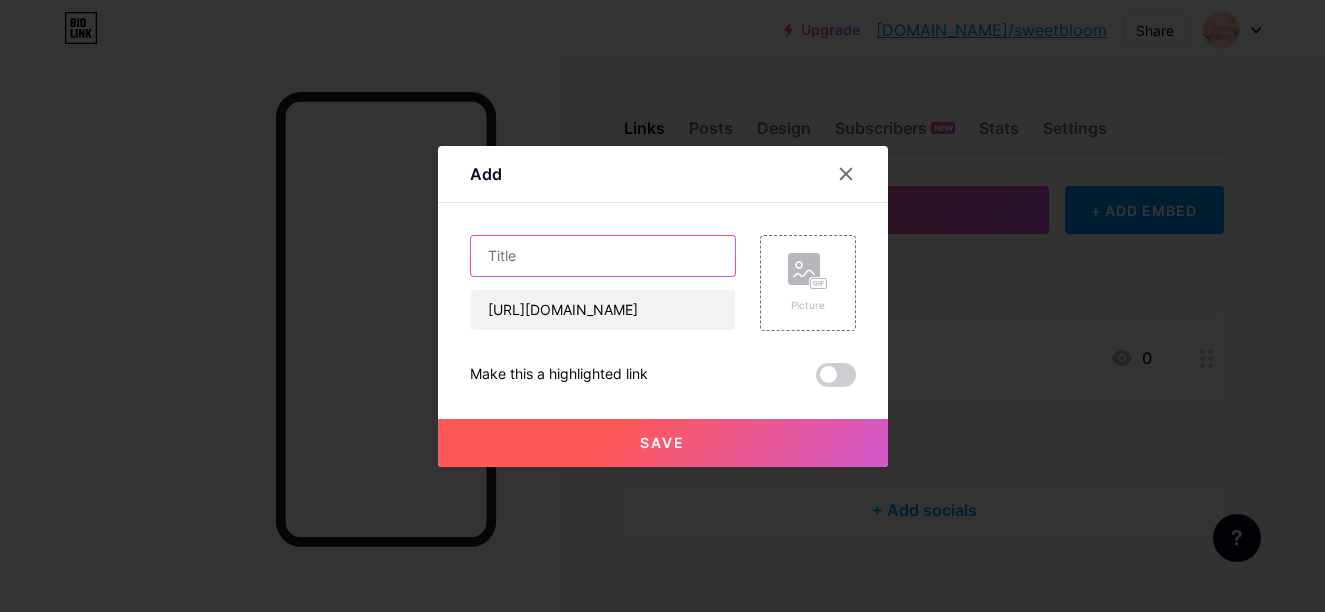 click at bounding box center (603, 256) 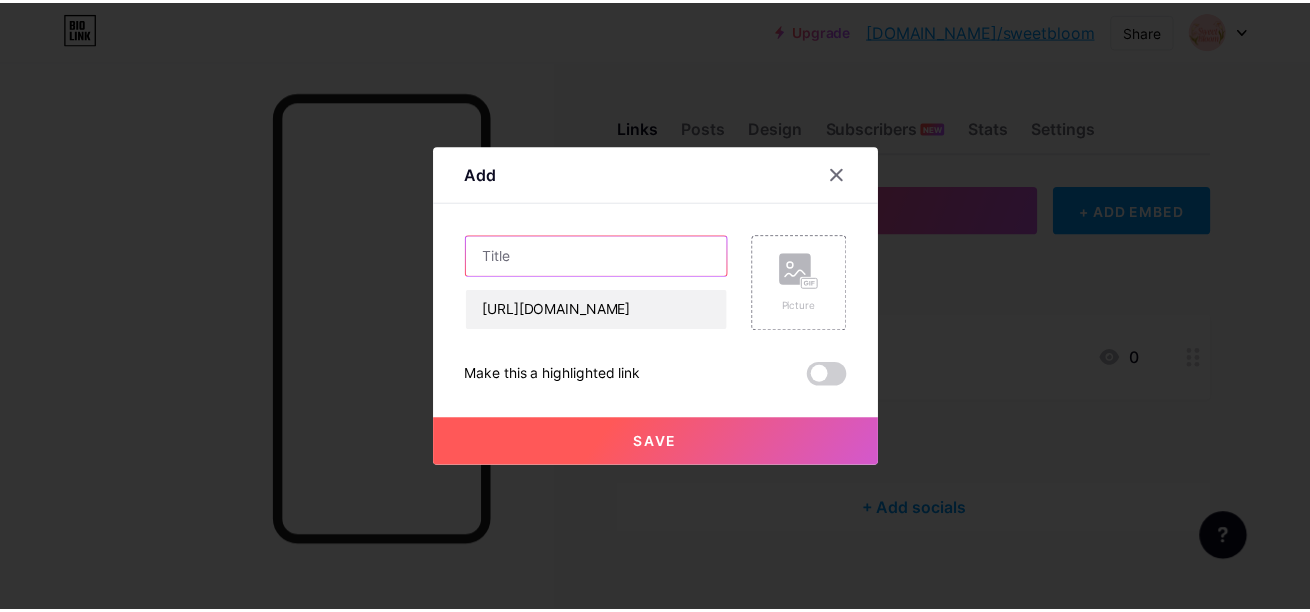 scroll, scrollTop: 0, scrollLeft: 0, axis: both 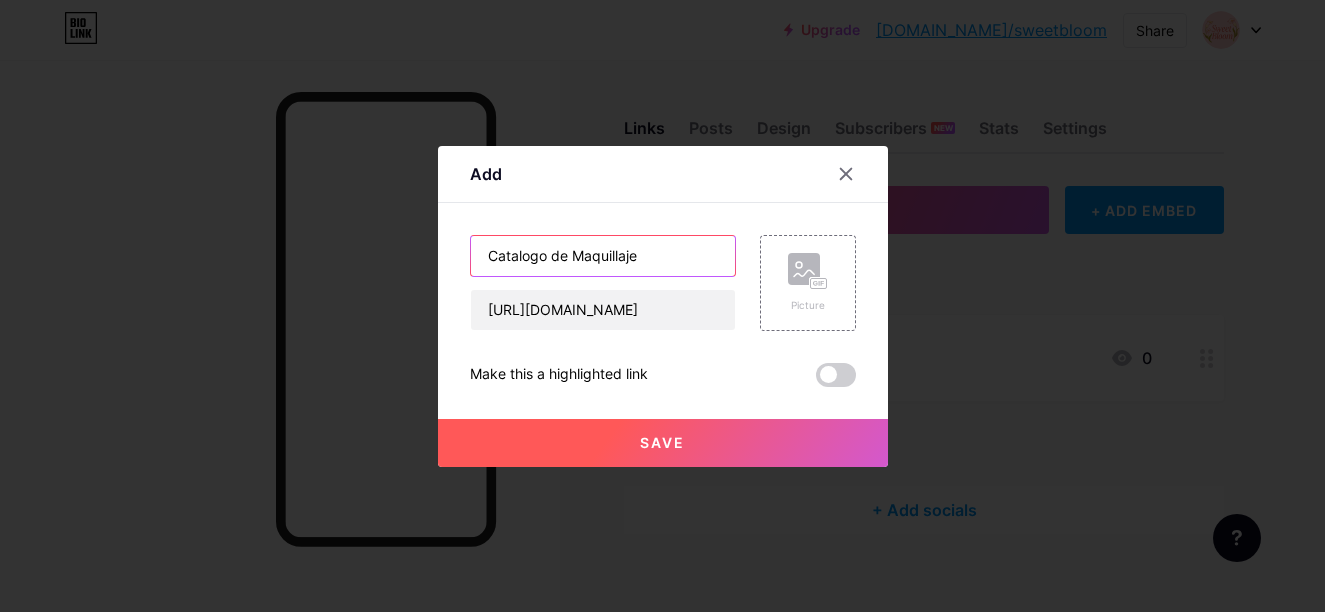 type on "Catalogo de Maquillaje" 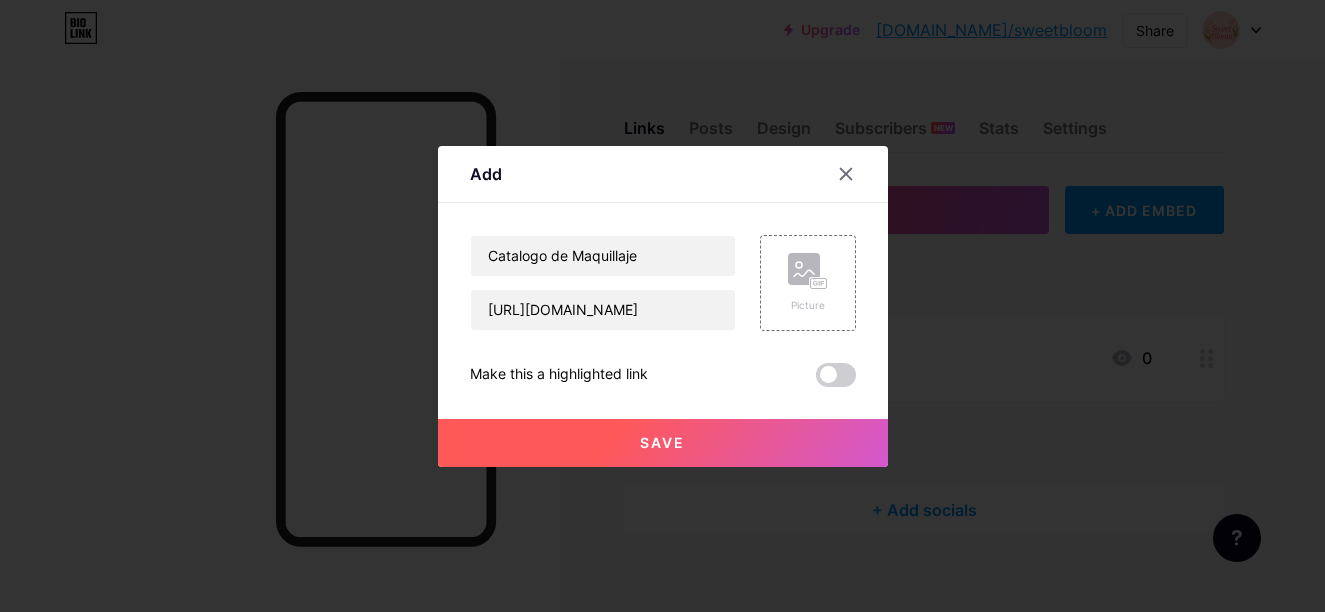 click on "Save" at bounding box center [663, 443] 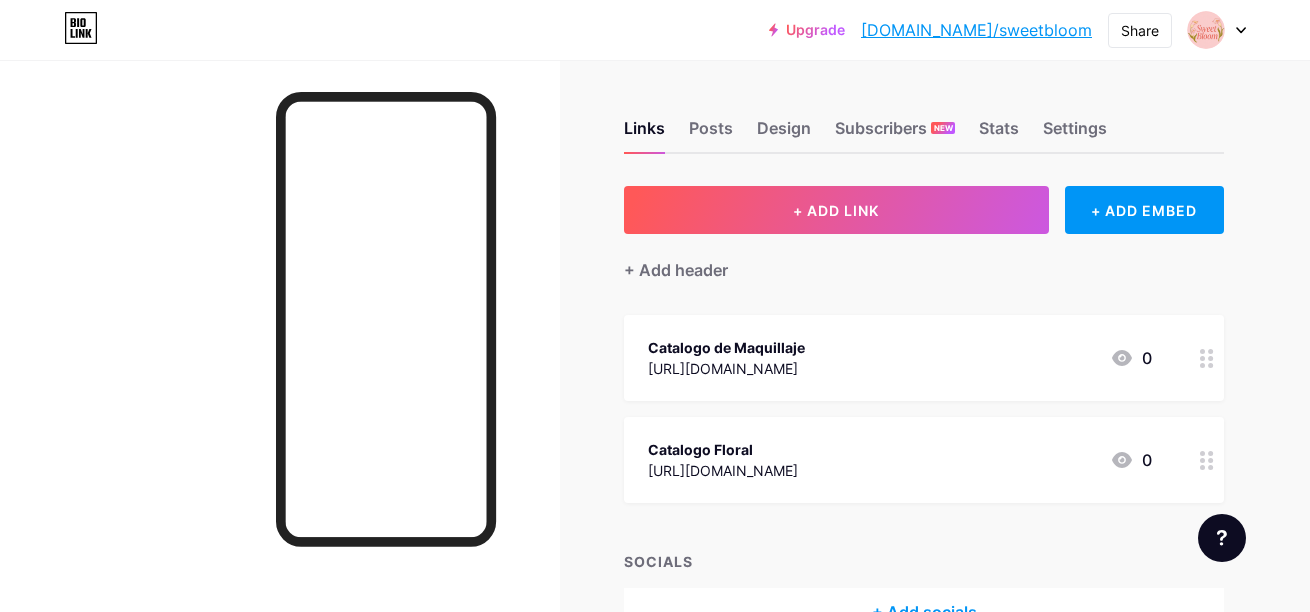 click on "Catalogo de Maquillaje" at bounding box center [726, 347] 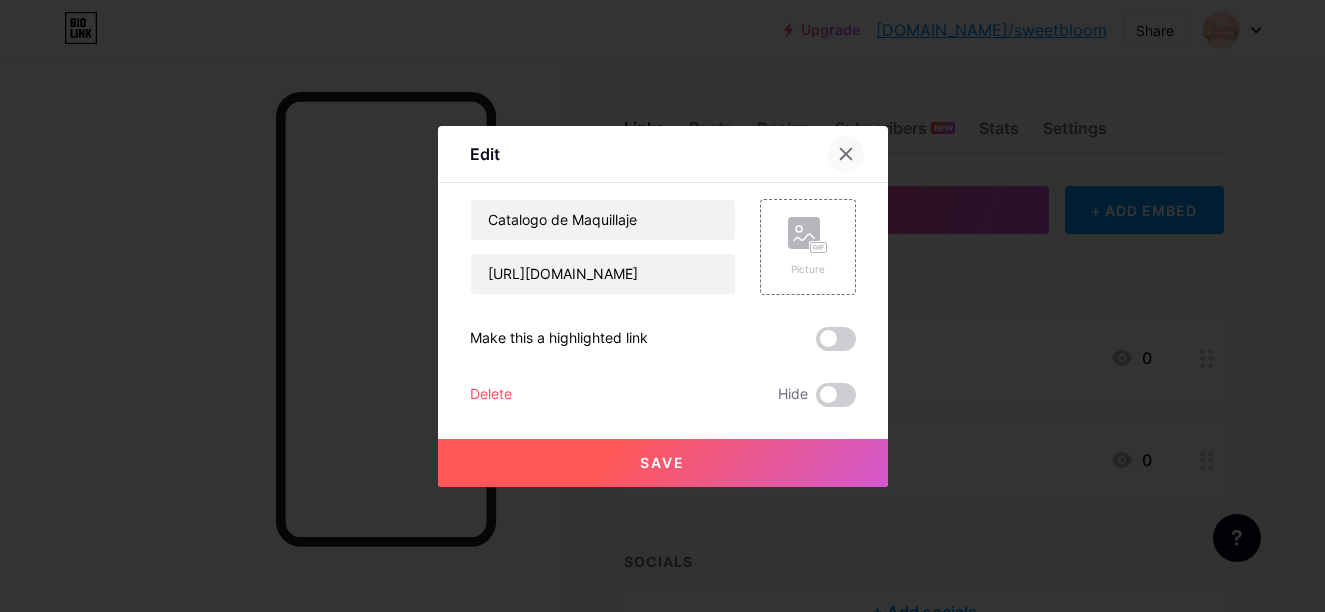 click 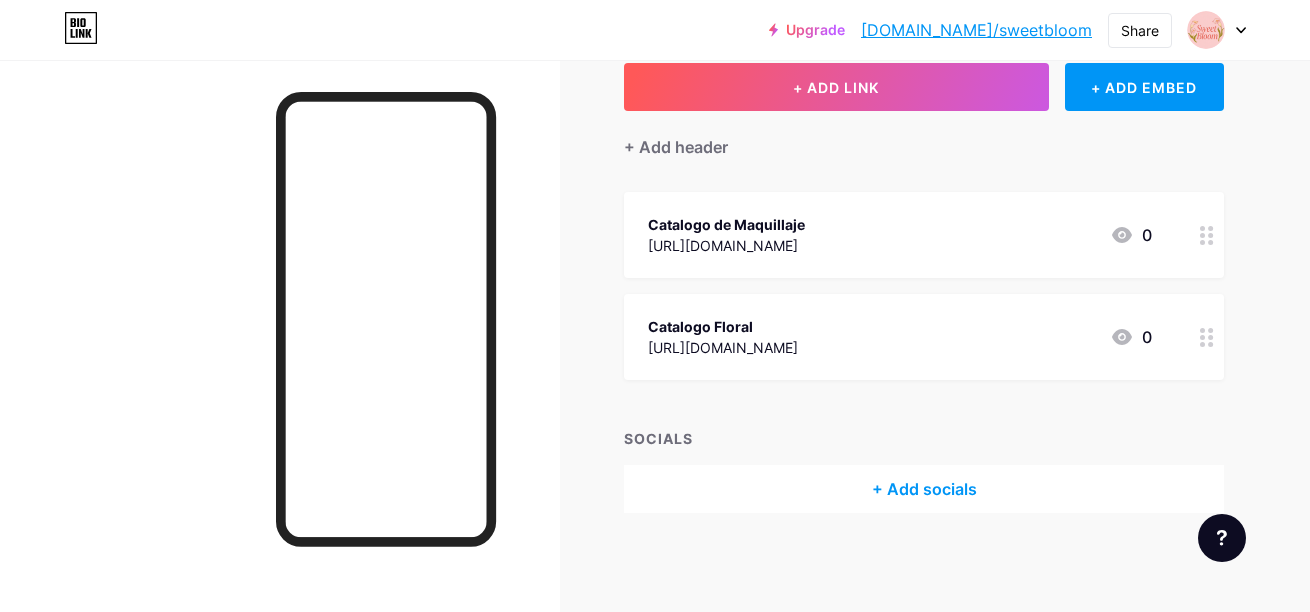 scroll, scrollTop: 0, scrollLeft: 0, axis: both 